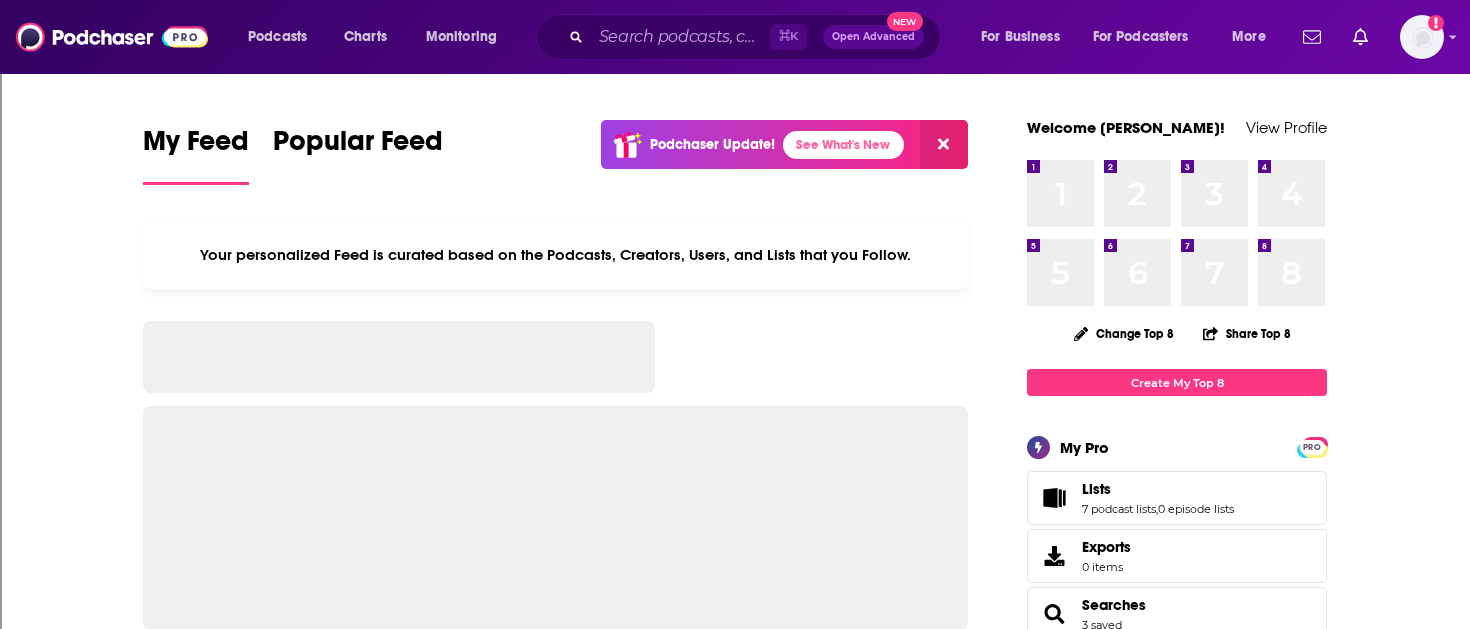 scroll, scrollTop: 0, scrollLeft: 0, axis: both 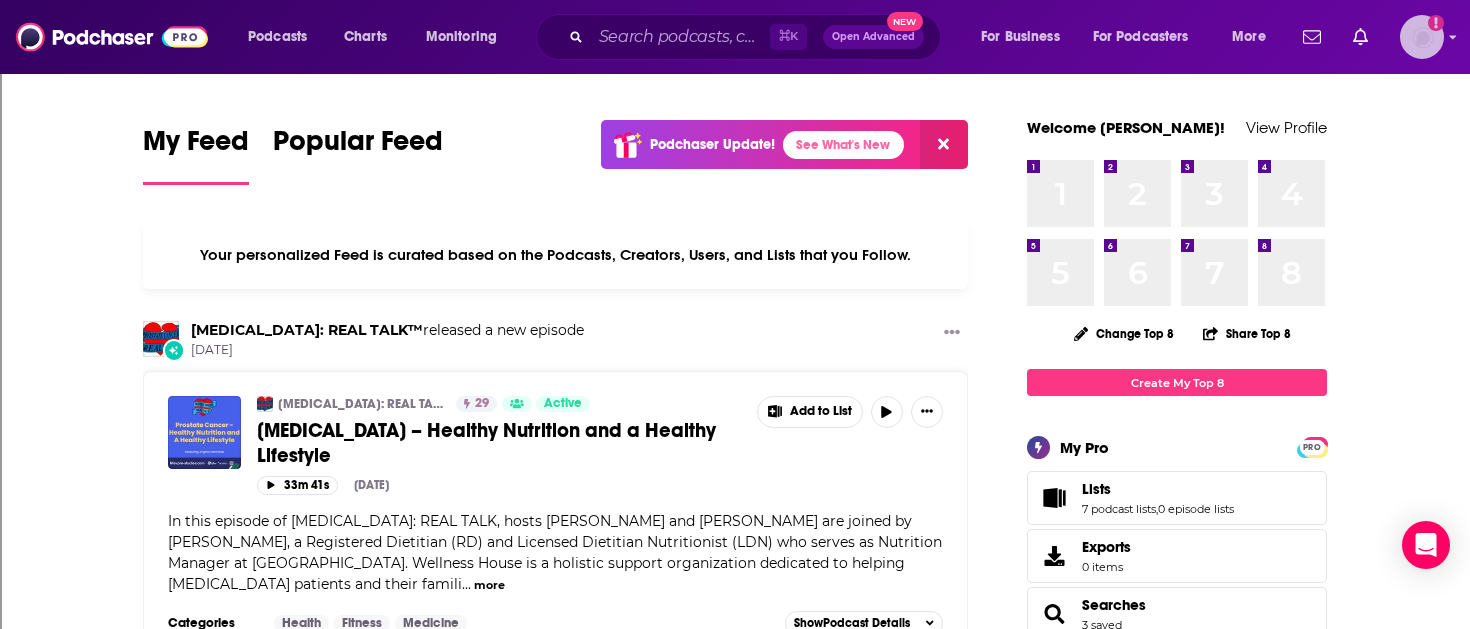 click at bounding box center (1422, 37) 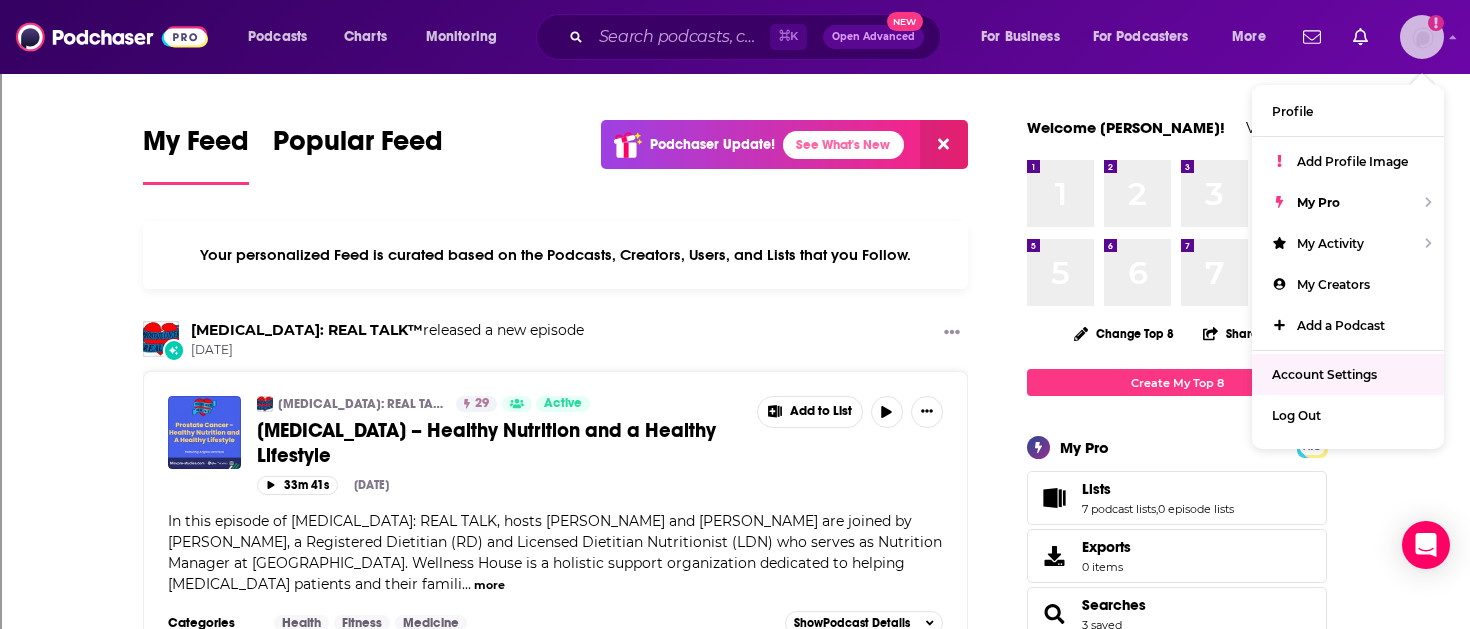 click on "Account Settings" at bounding box center (1324, 374) 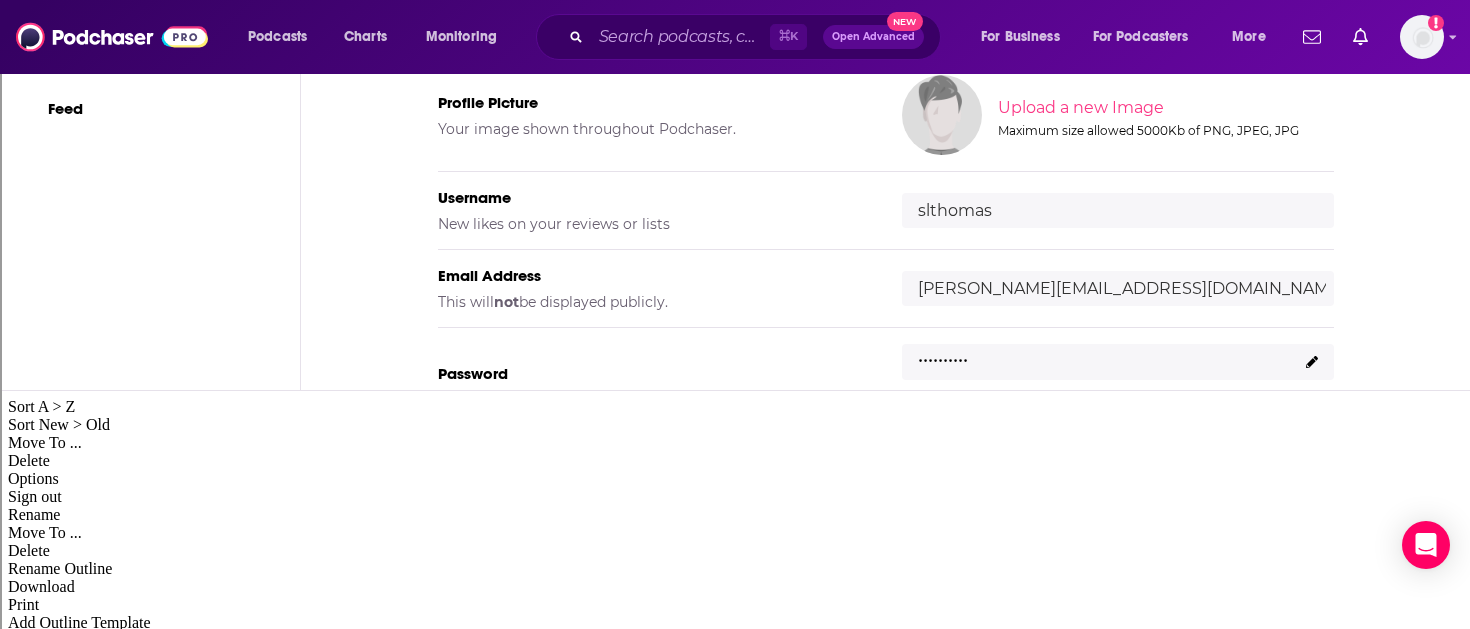scroll, scrollTop: 0, scrollLeft: 0, axis: both 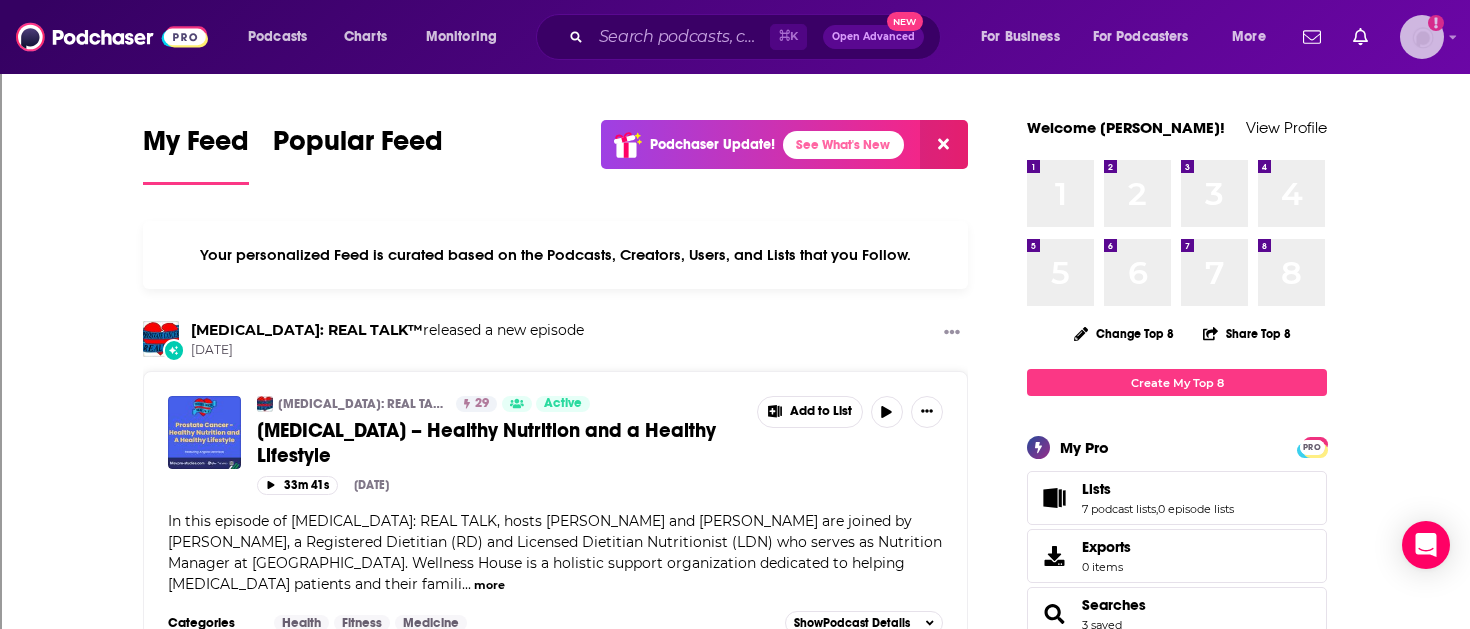 click at bounding box center (1422, 37) 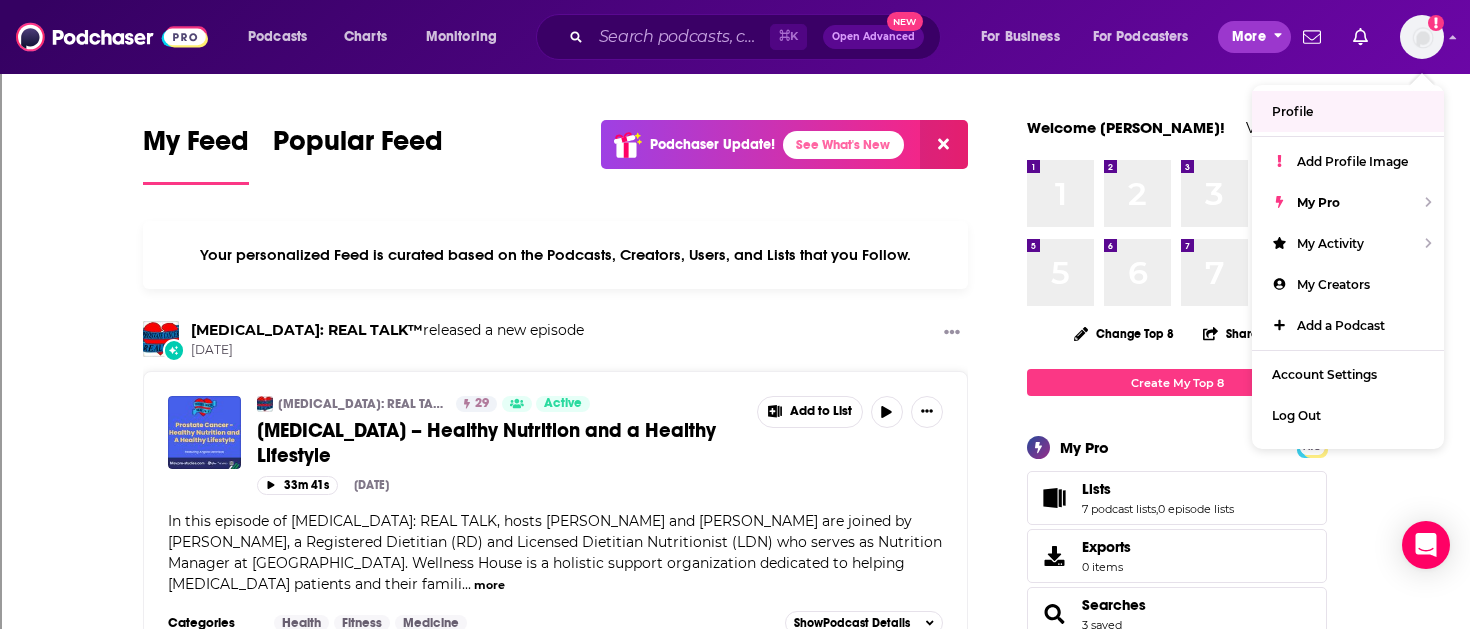 click on "More" at bounding box center [1249, 37] 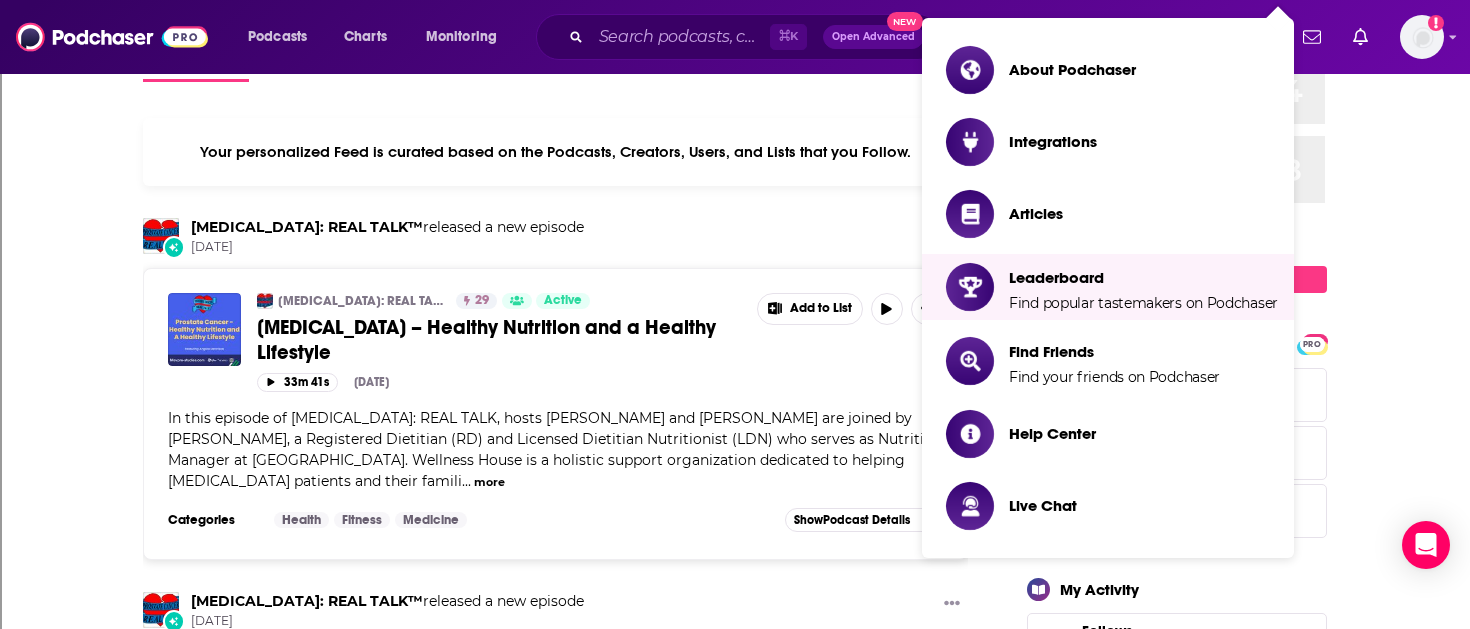 scroll, scrollTop: 0, scrollLeft: 0, axis: both 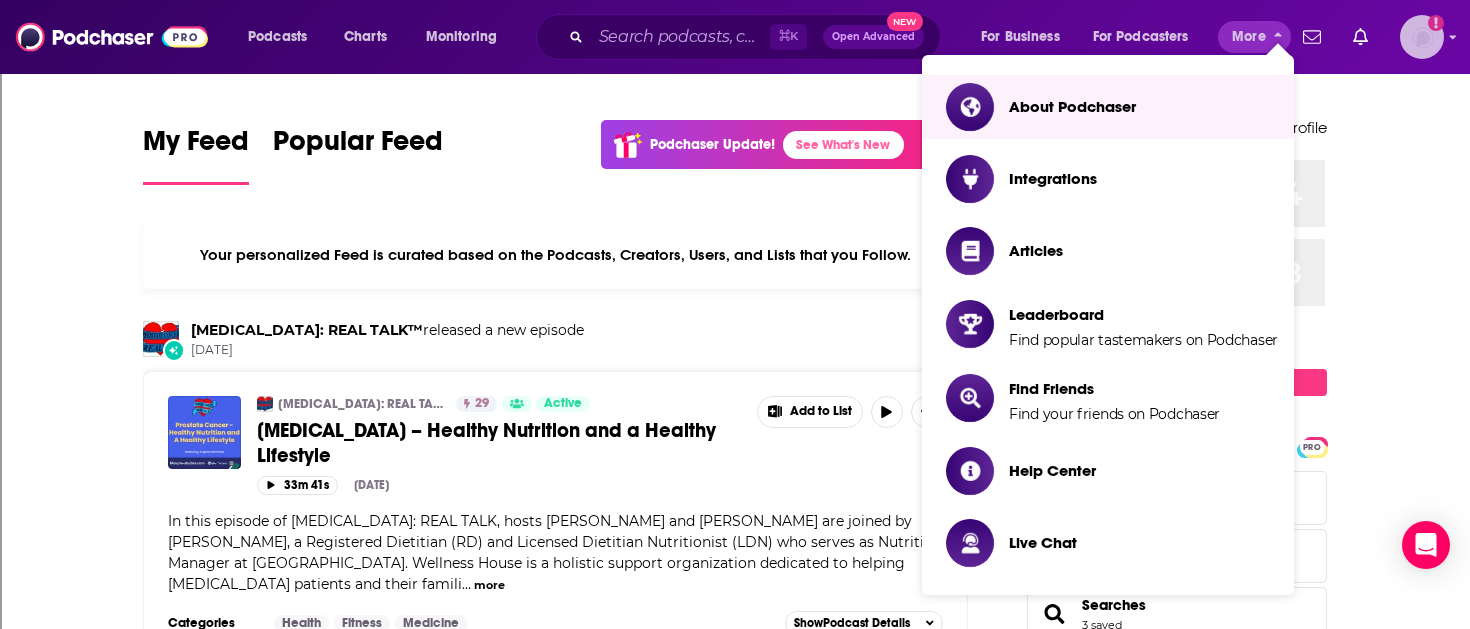 click at bounding box center [1422, 37] 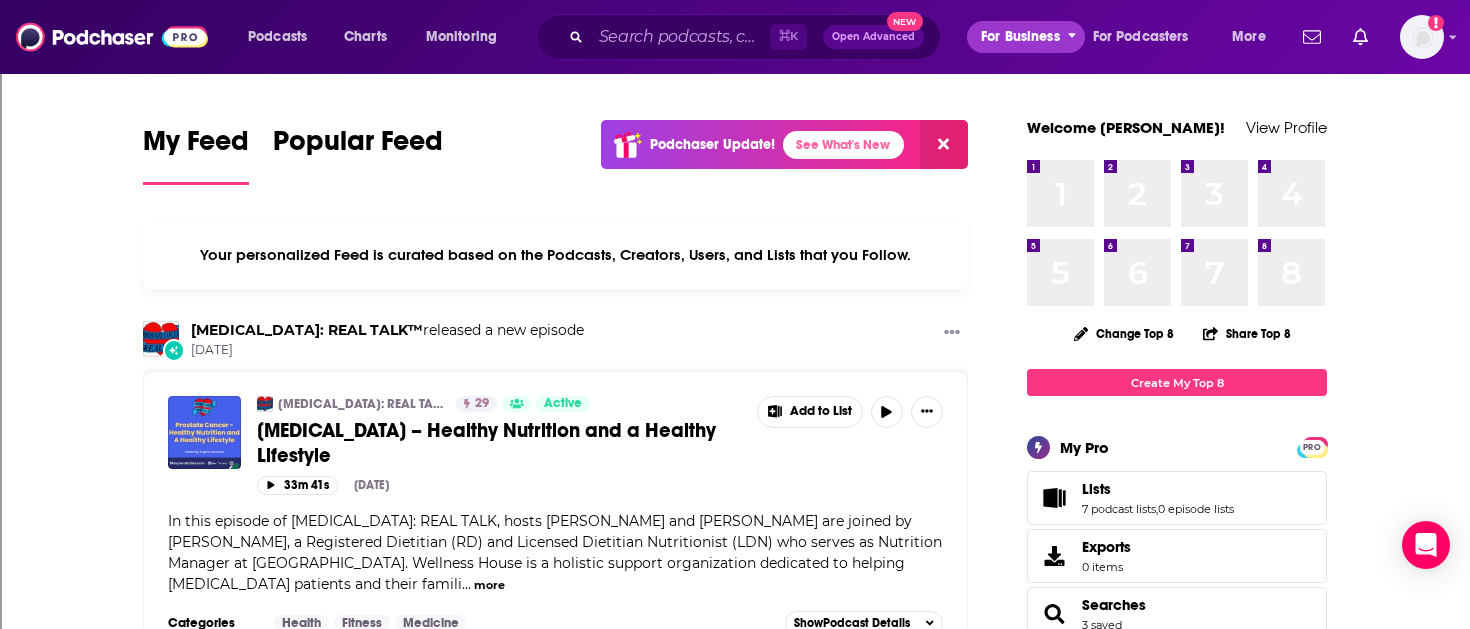 click on "For Business" at bounding box center [1020, 37] 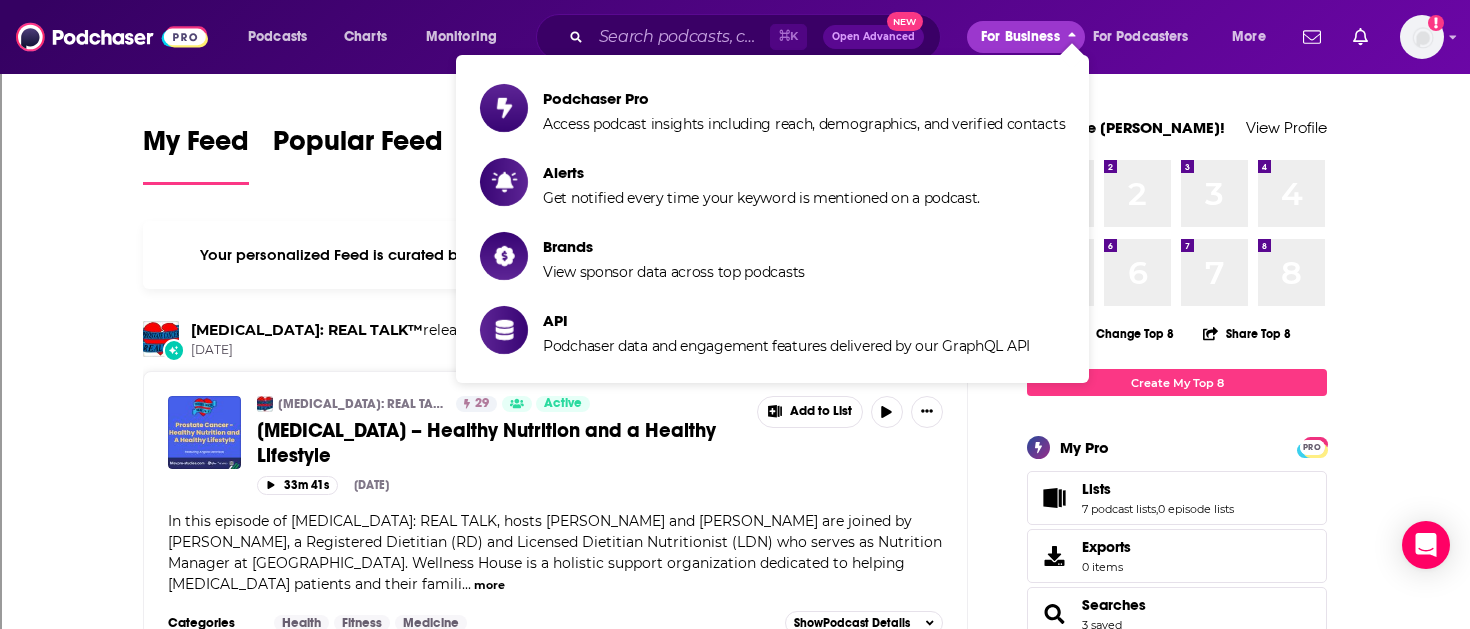click on "For Business" at bounding box center (1020, 37) 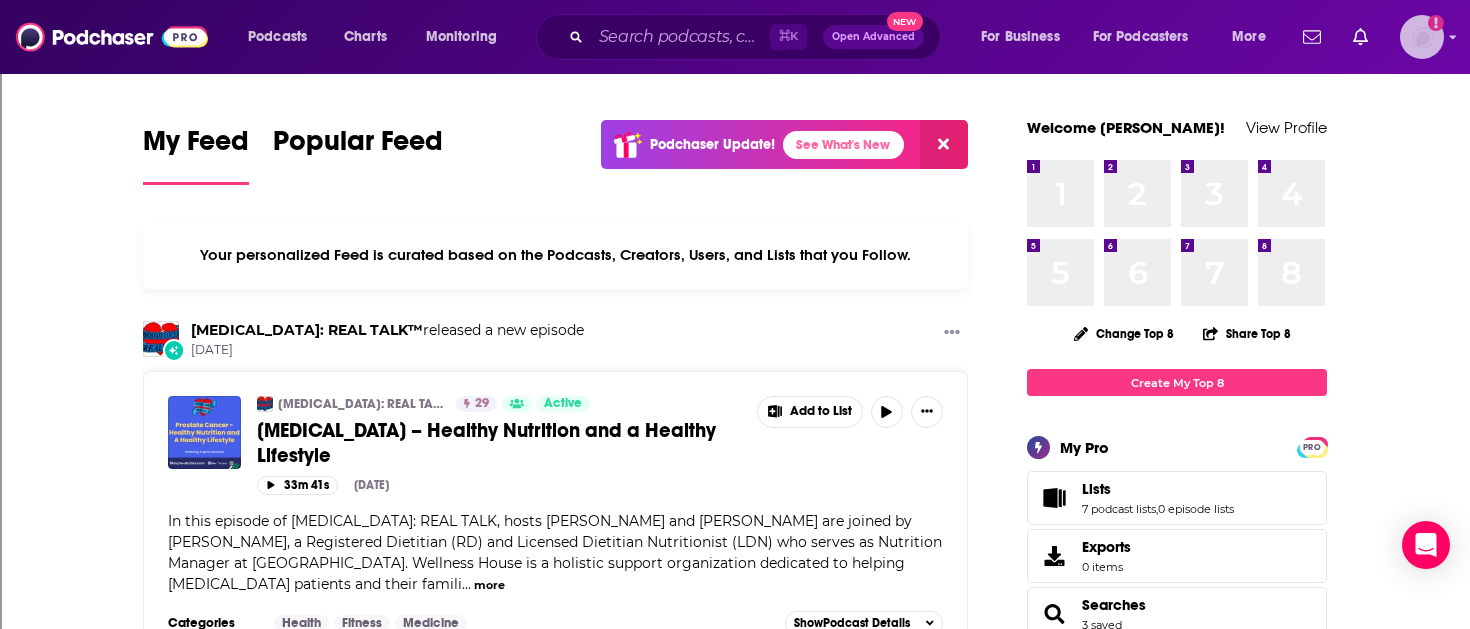 click at bounding box center (1422, 37) 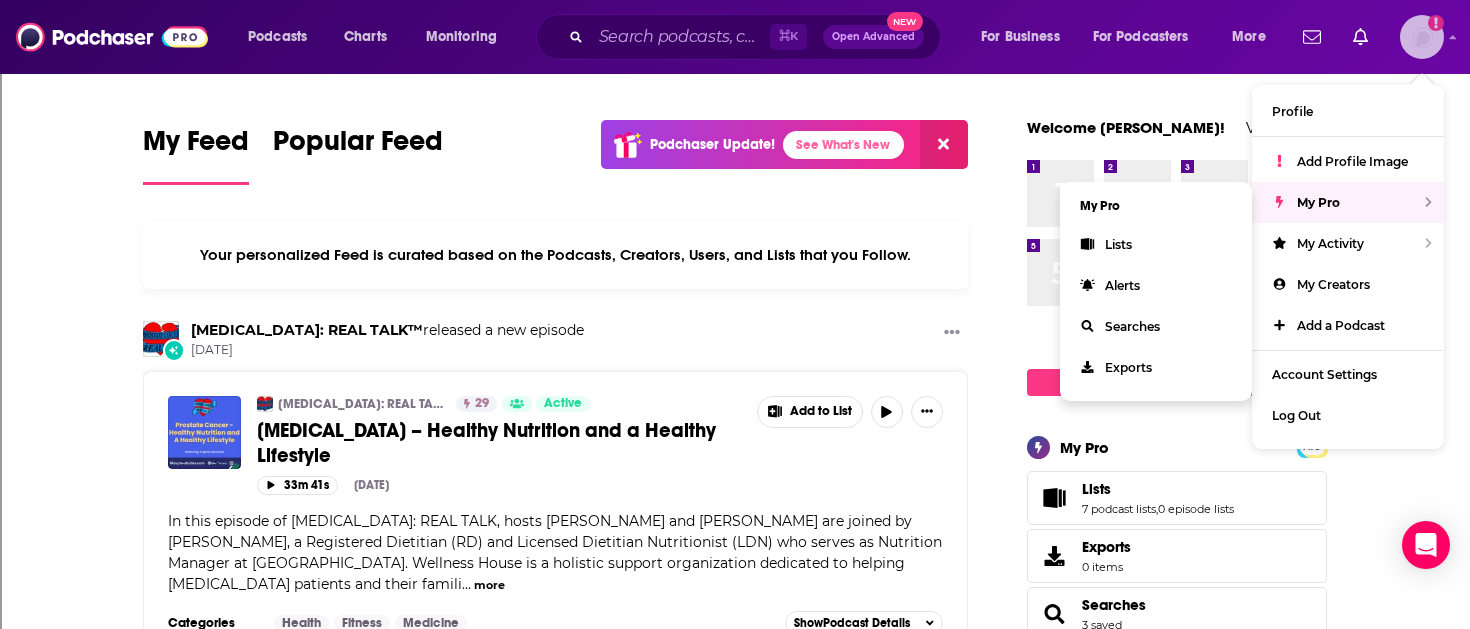 click on "My Pro" at bounding box center (1348, 202) 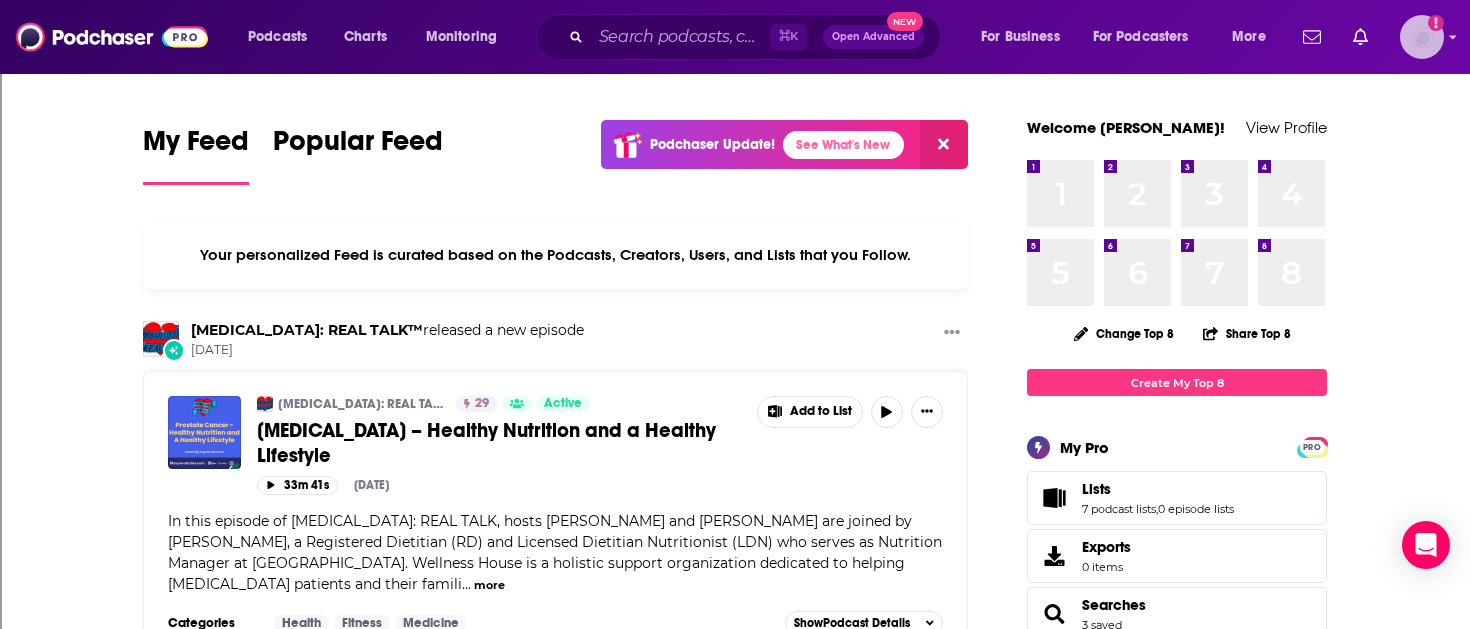 click at bounding box center [1422, 37] 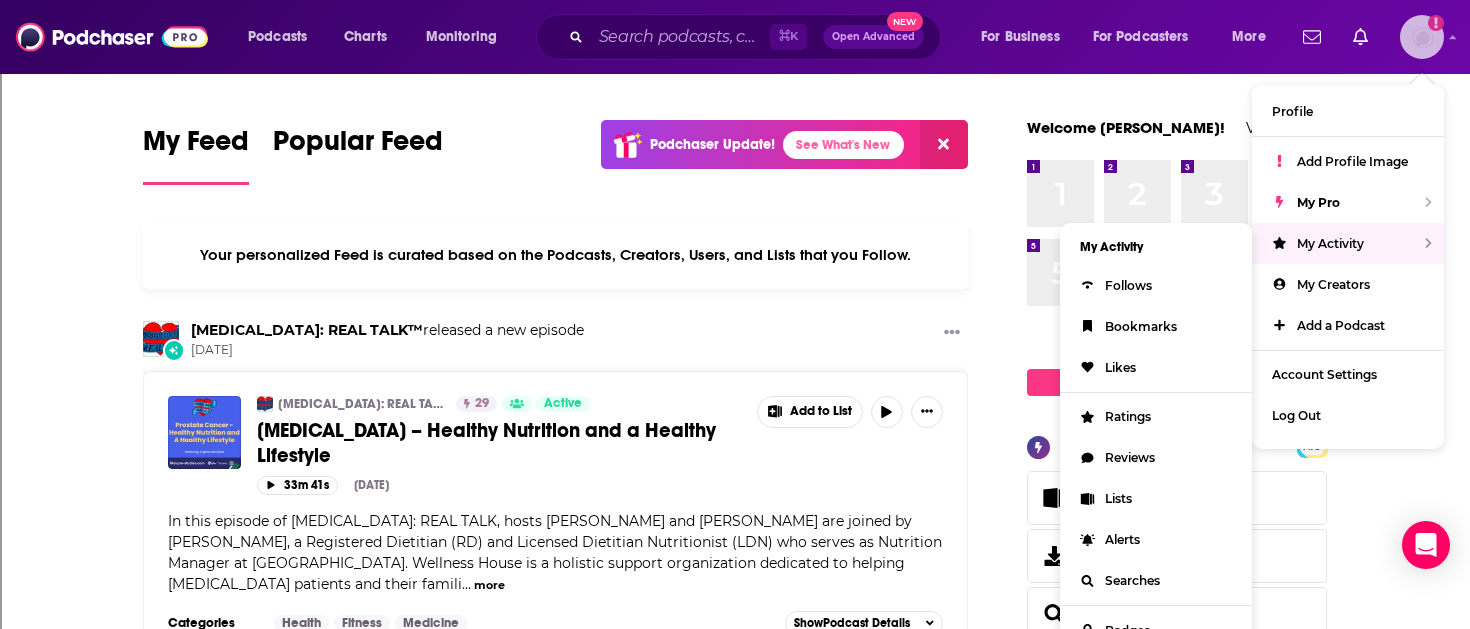click on "My Activity" at bounding box center (1330, 243) 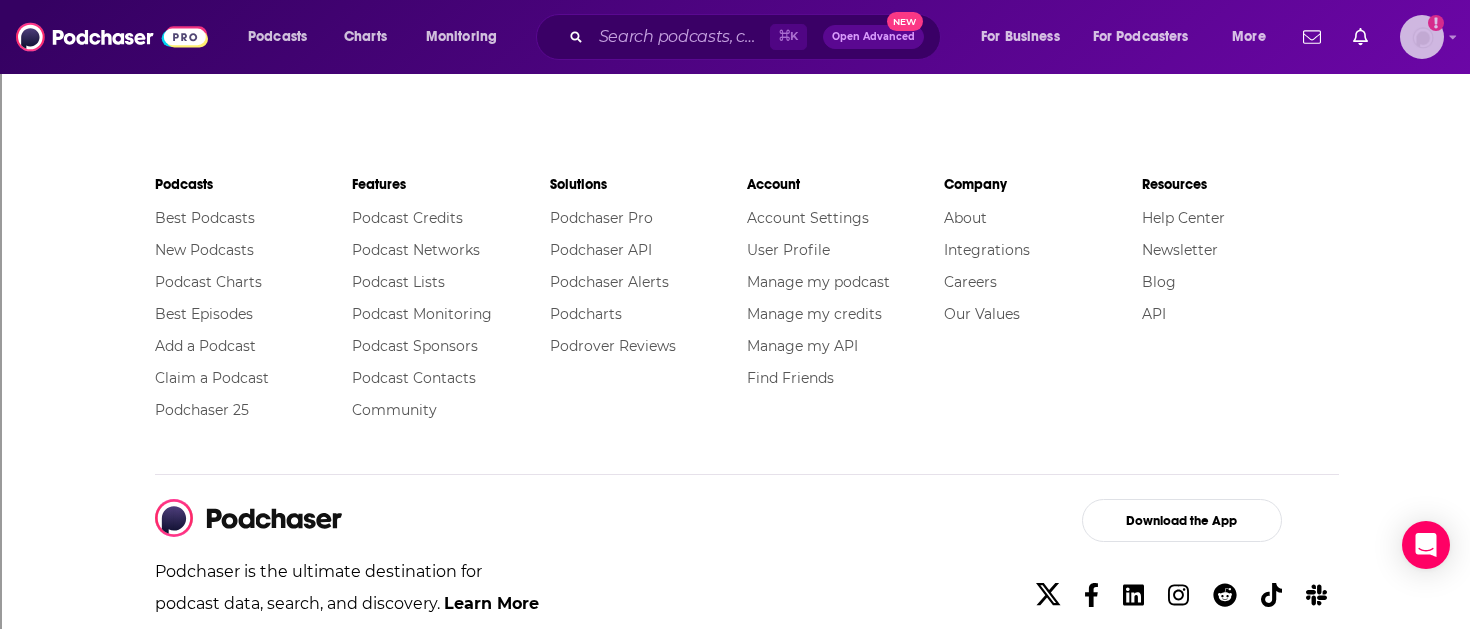 scroll, scrollTop: 4337, scrollLeft: 0, axis: vertical 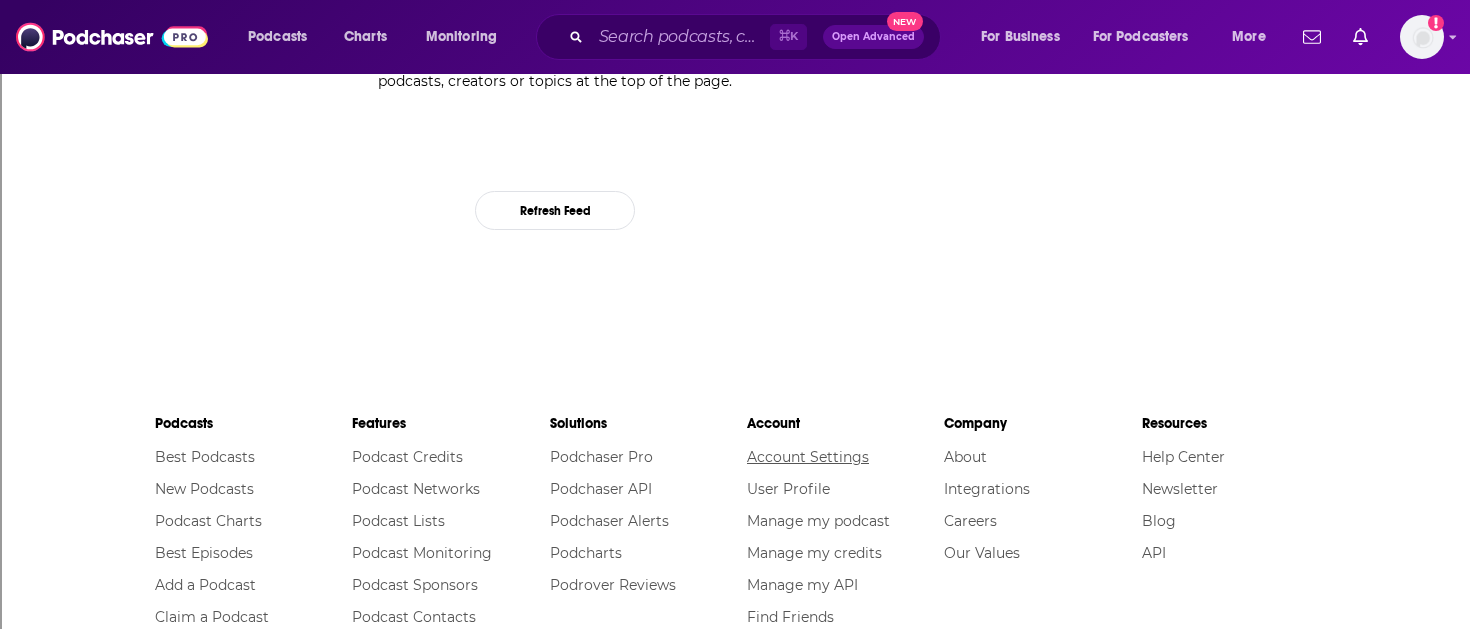 click on "Account Settings" at bounding box center [808, 457] 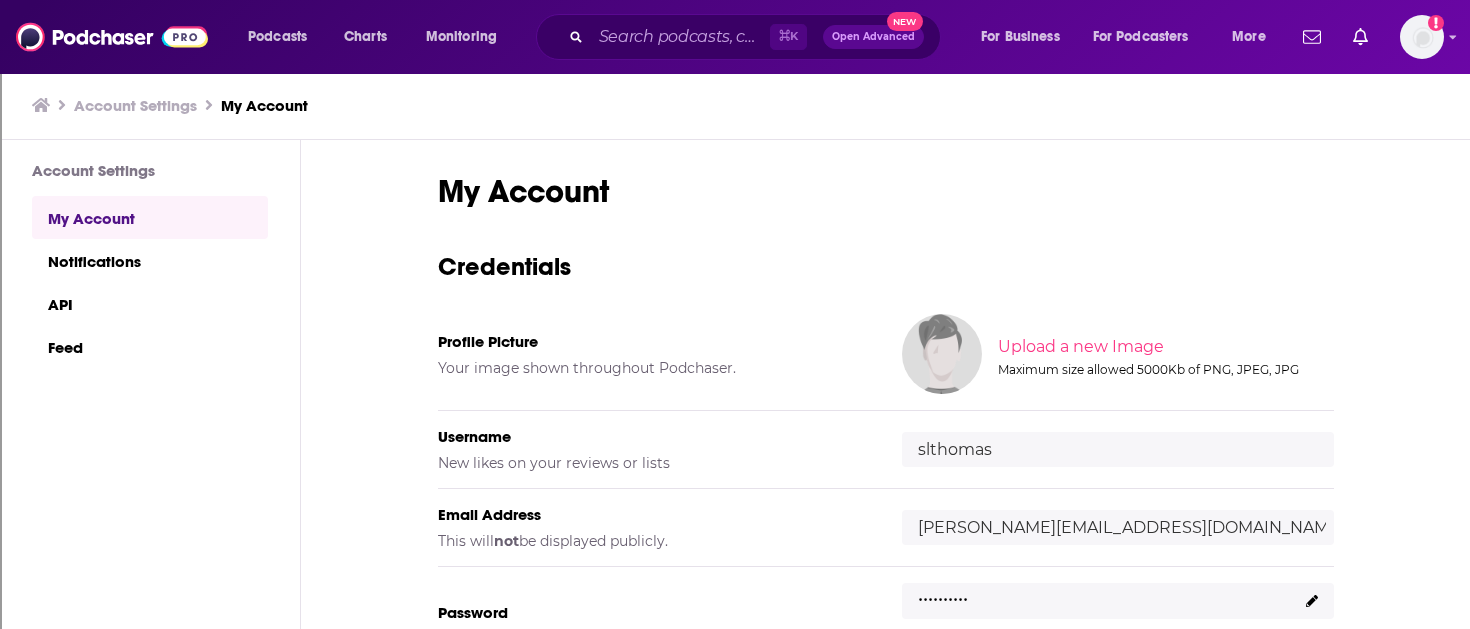 scroll, scrollTop: 1, scrollLeft: 0, axis: vertical 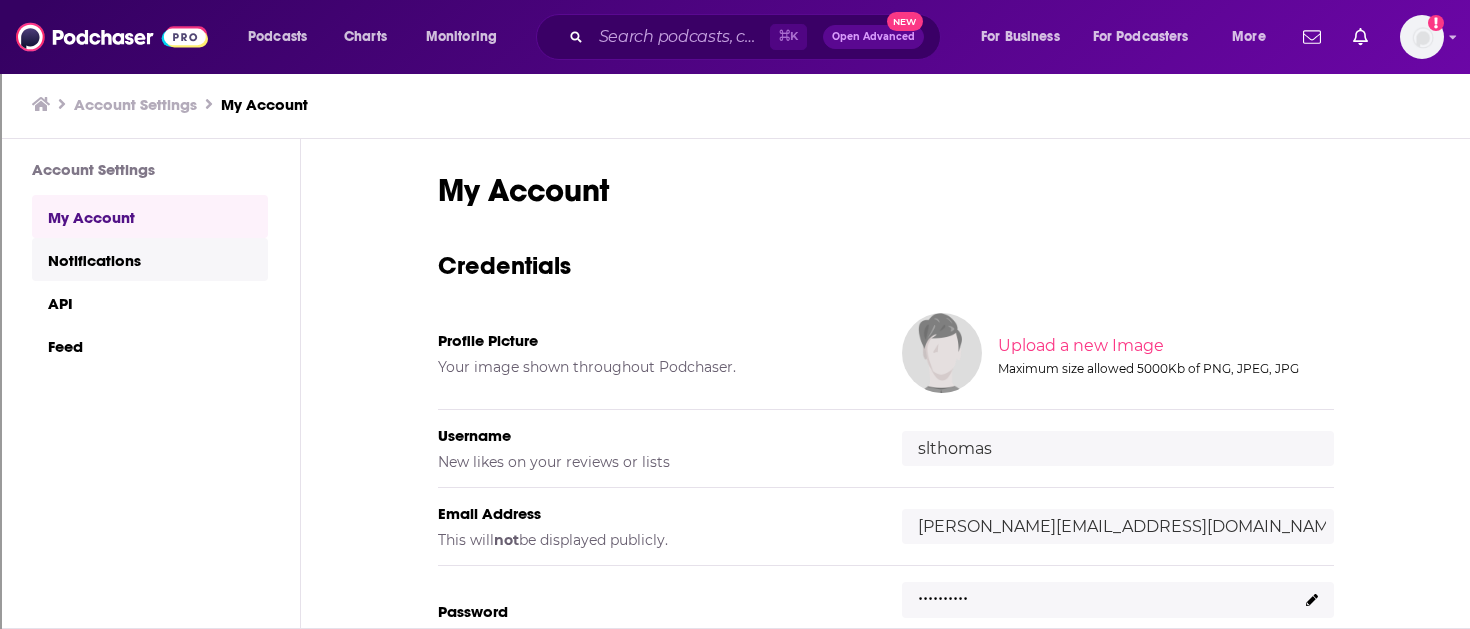click on "Notifications" at bounding box center (150, 259) 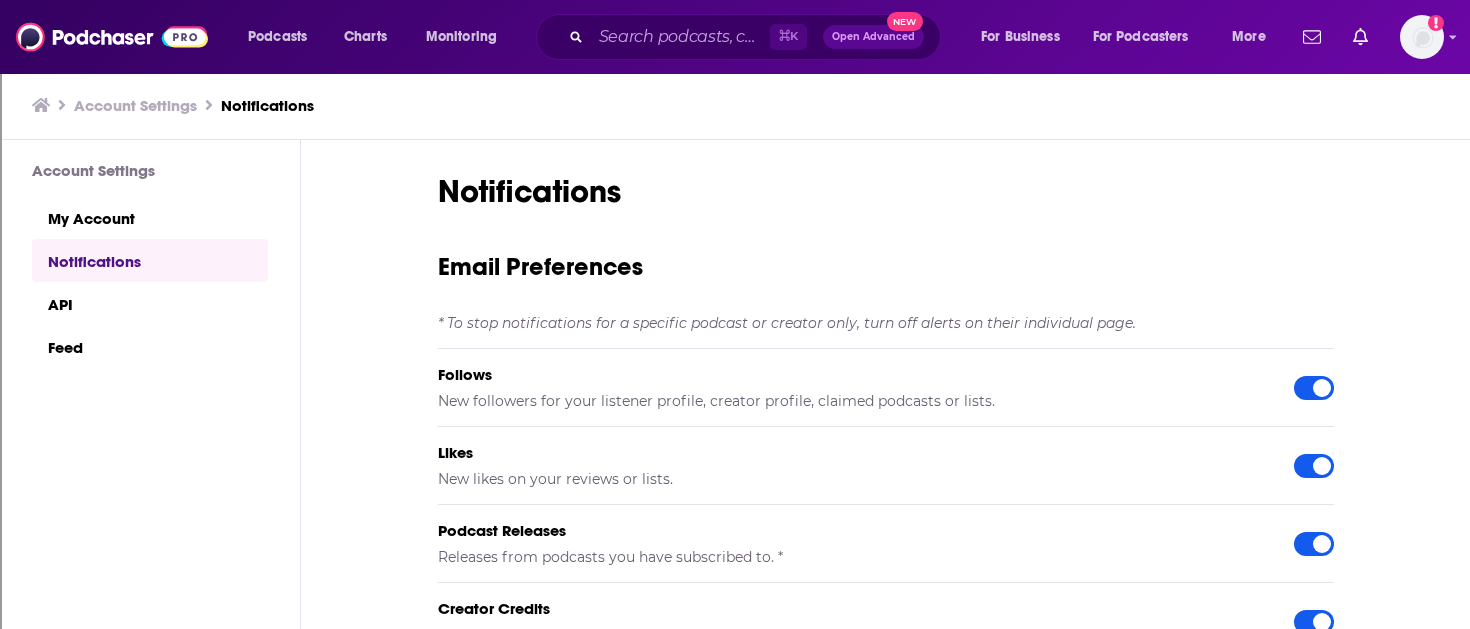 scroll, scrollTop: 1, scrollLeft: 0, axis: vertical 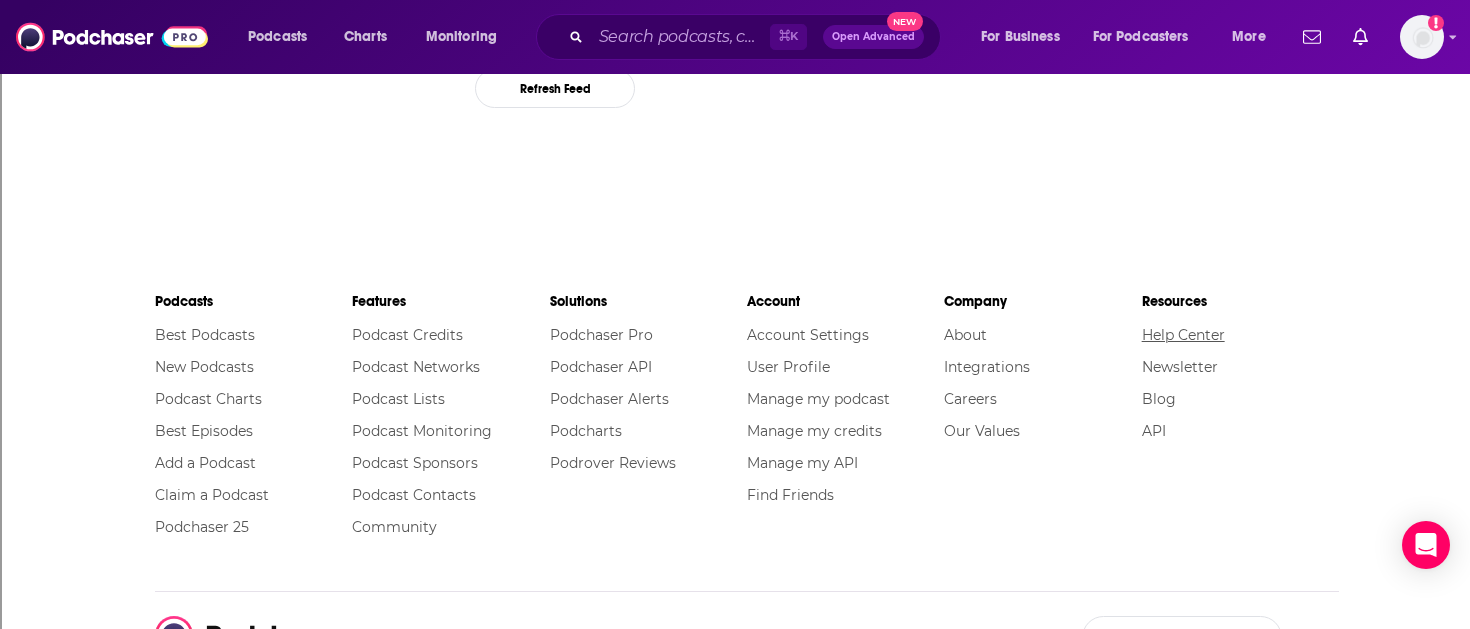 click on "Help Center" at bounding box center [1183, 335] 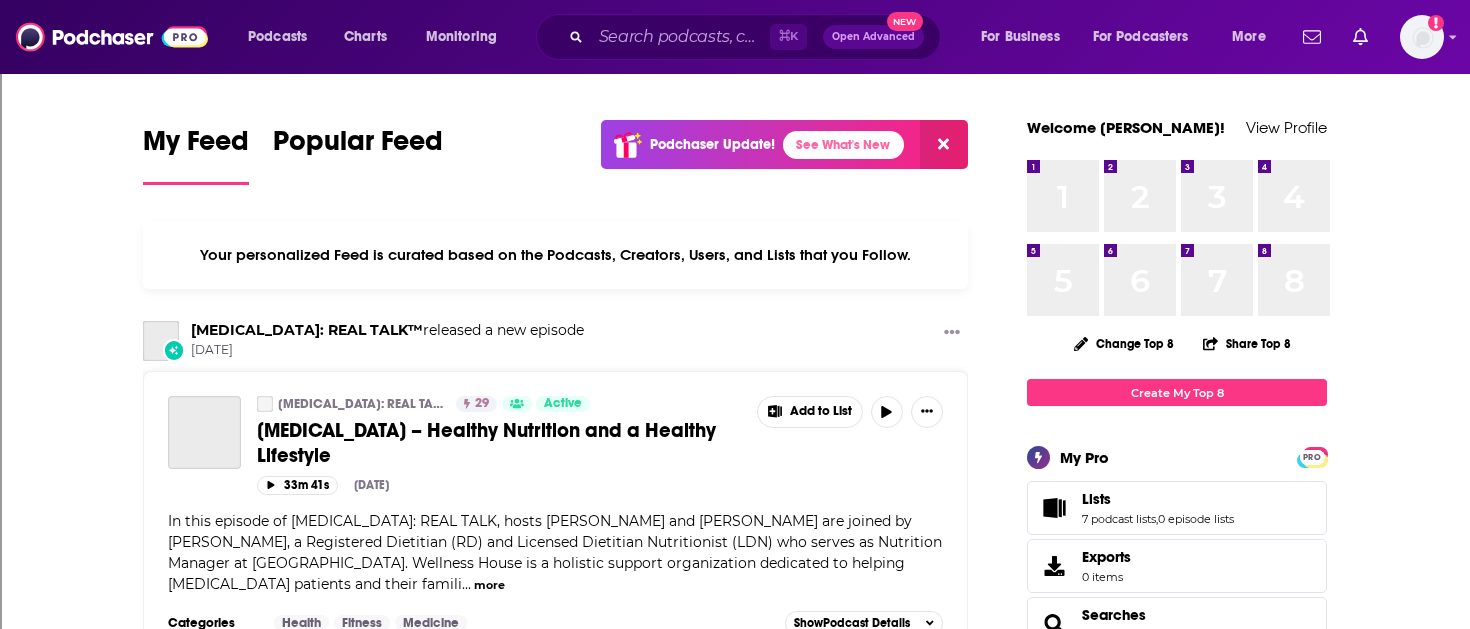 scroll, scrollTop: 0, scrollLeft: 0, axis: both 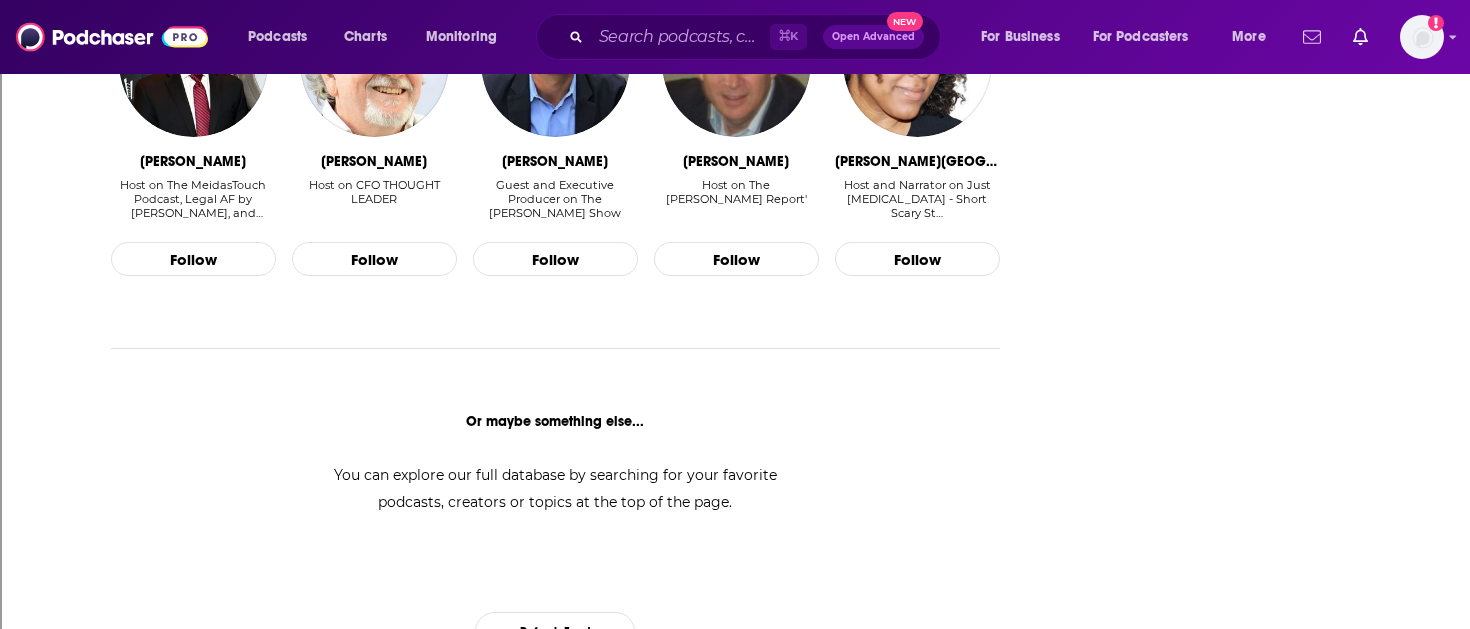 click 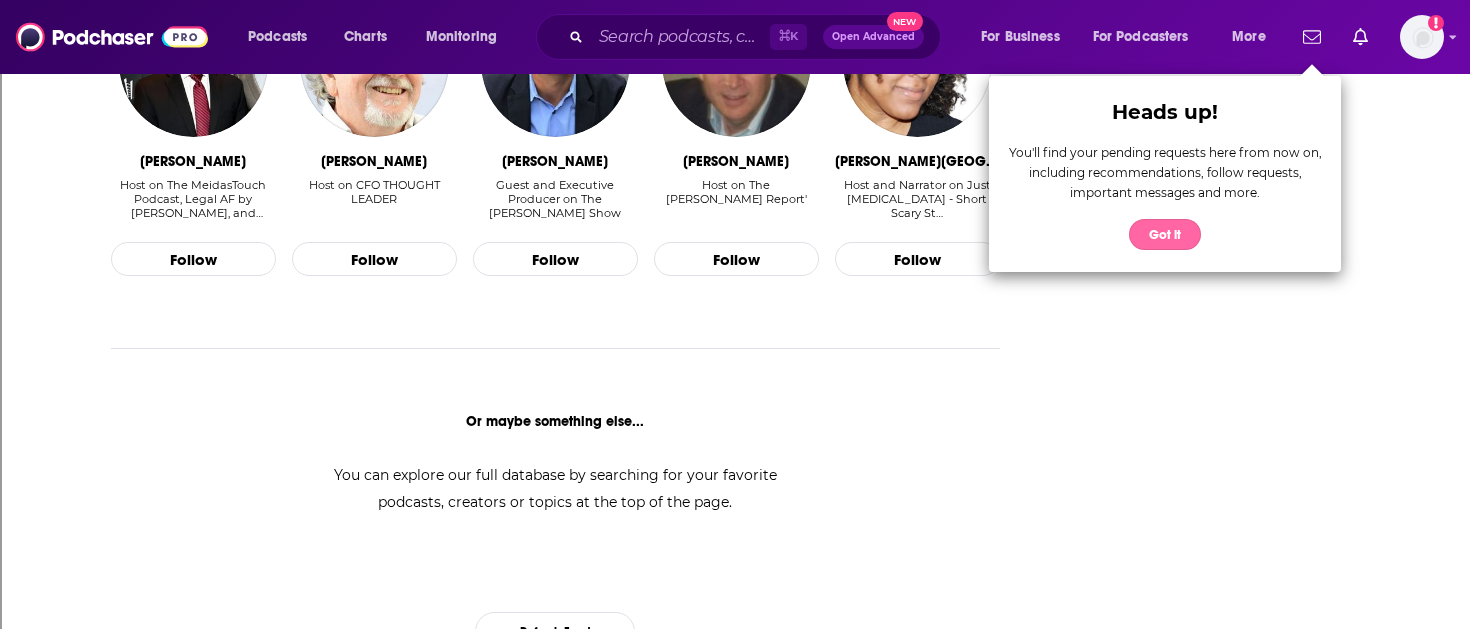 click on "Got it" at bounding box center [1165, 234] 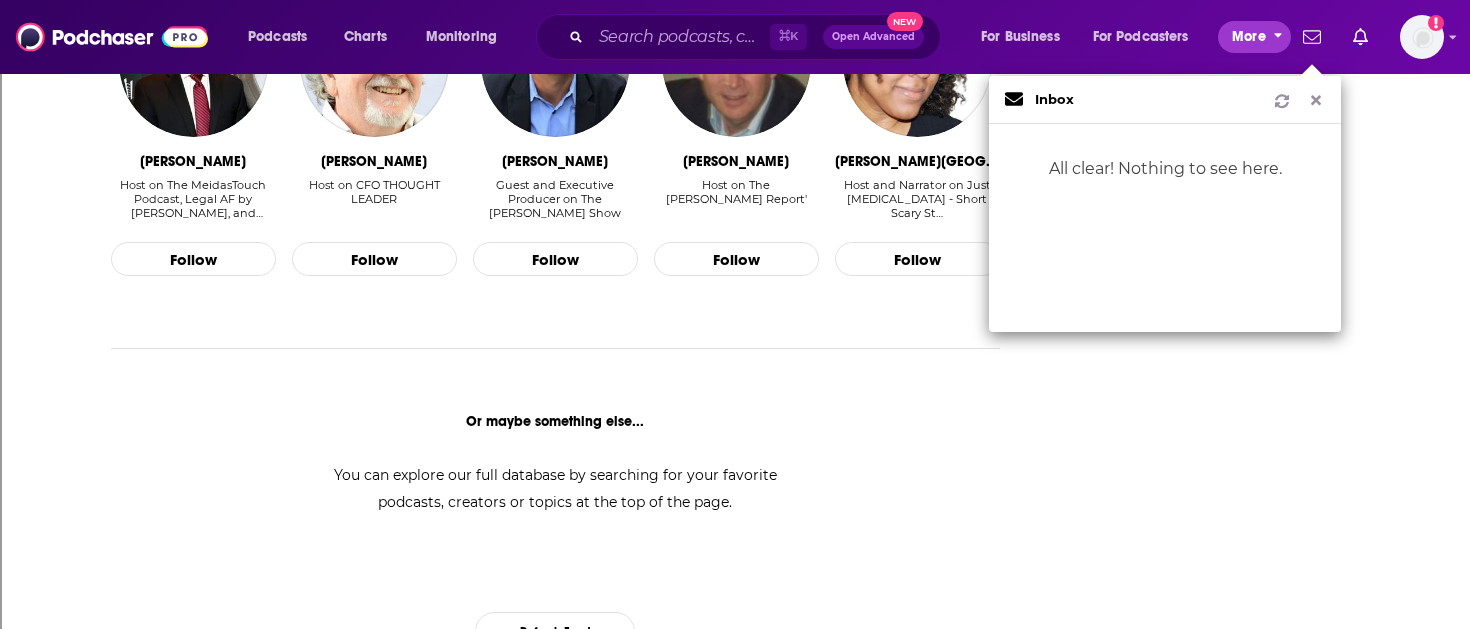 click on "More" at bounding box center [1249, 37] 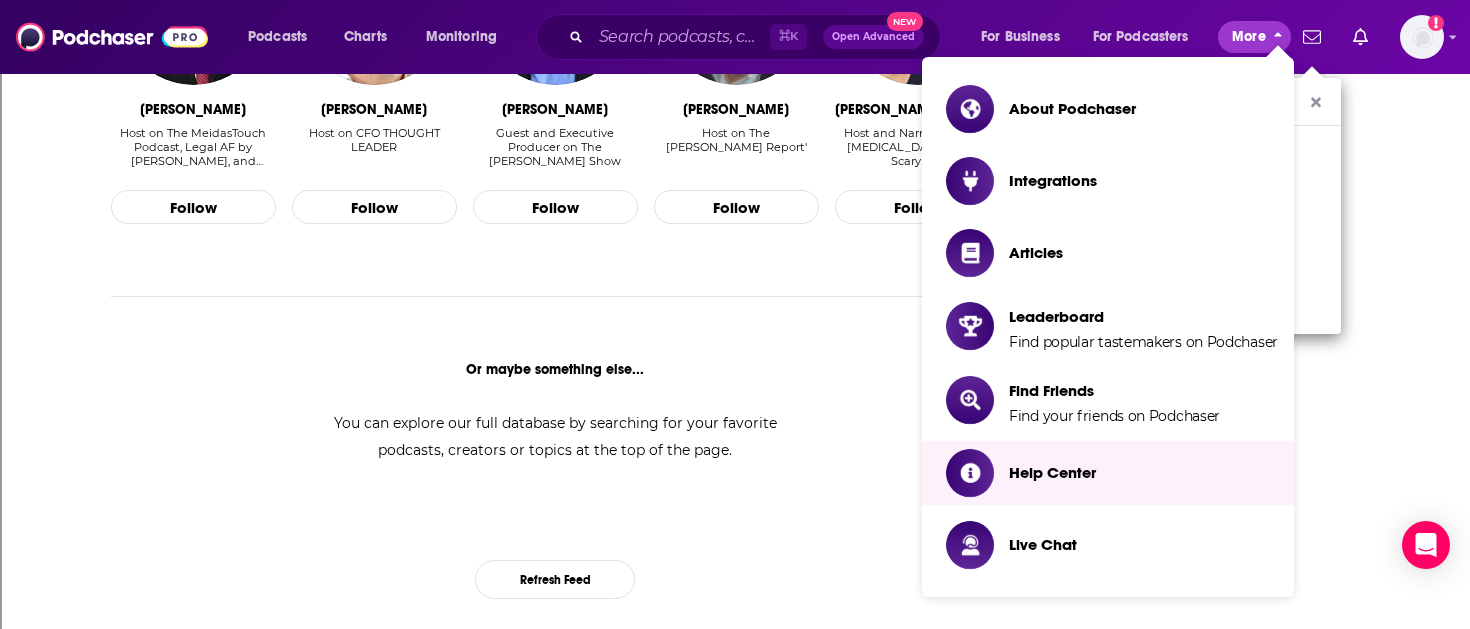 scroll, scrollTop: 3757, scrollLeft: 0, axis: vertical 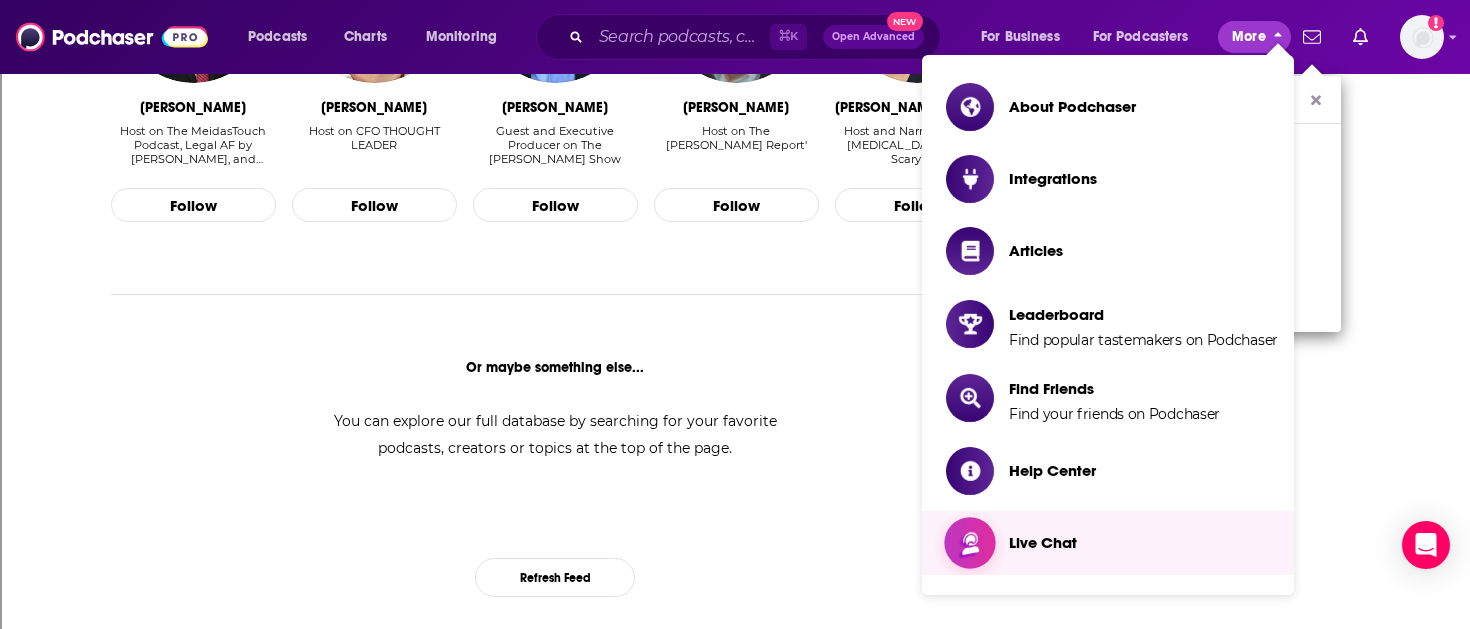 click on "Live Chat" at bounding box center [1043, 542] 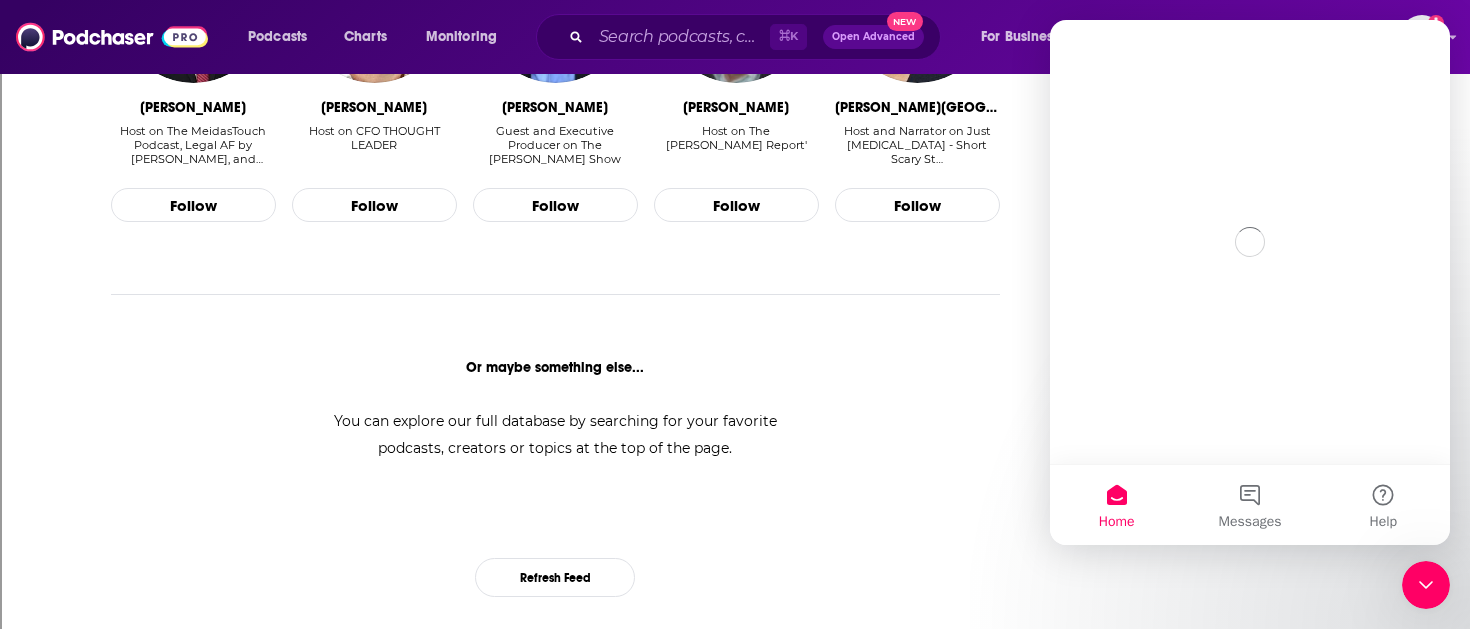 scroll, scrollTop: 0, scrollLeft: 0, axis: both 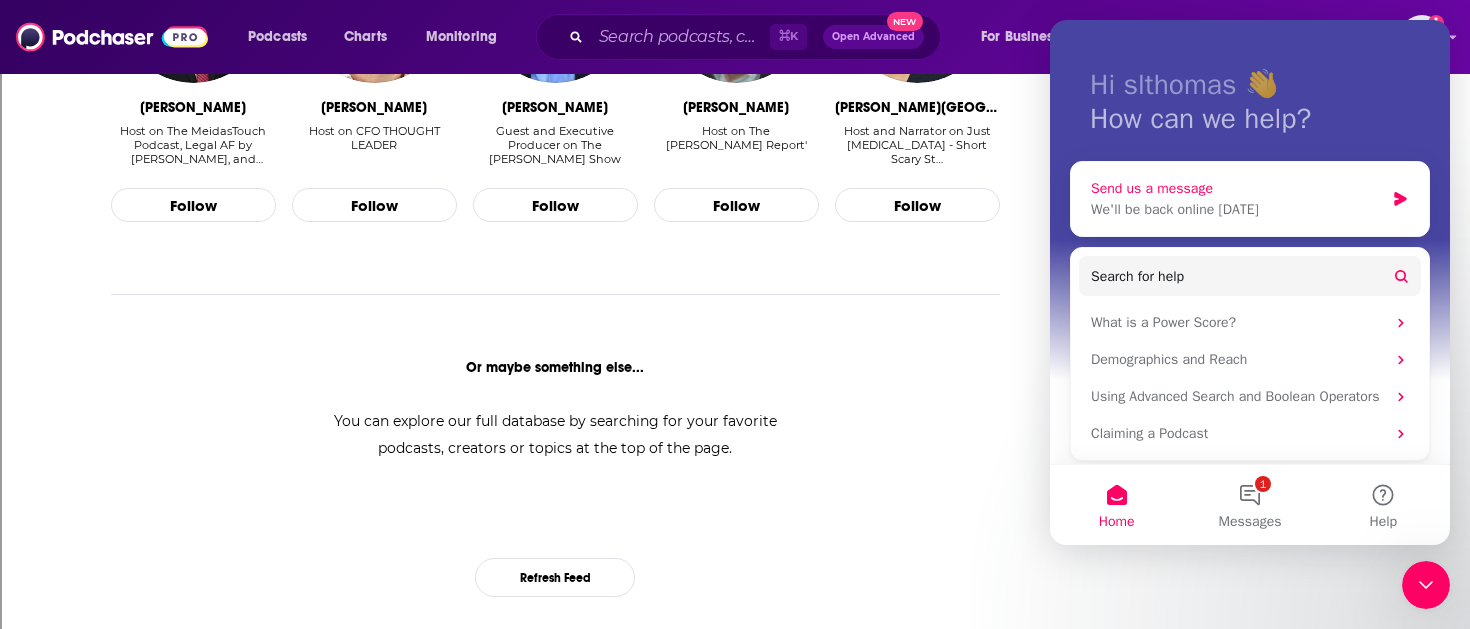 click on "We'll be back online tomorrow" at bounding box center (1237, 209) 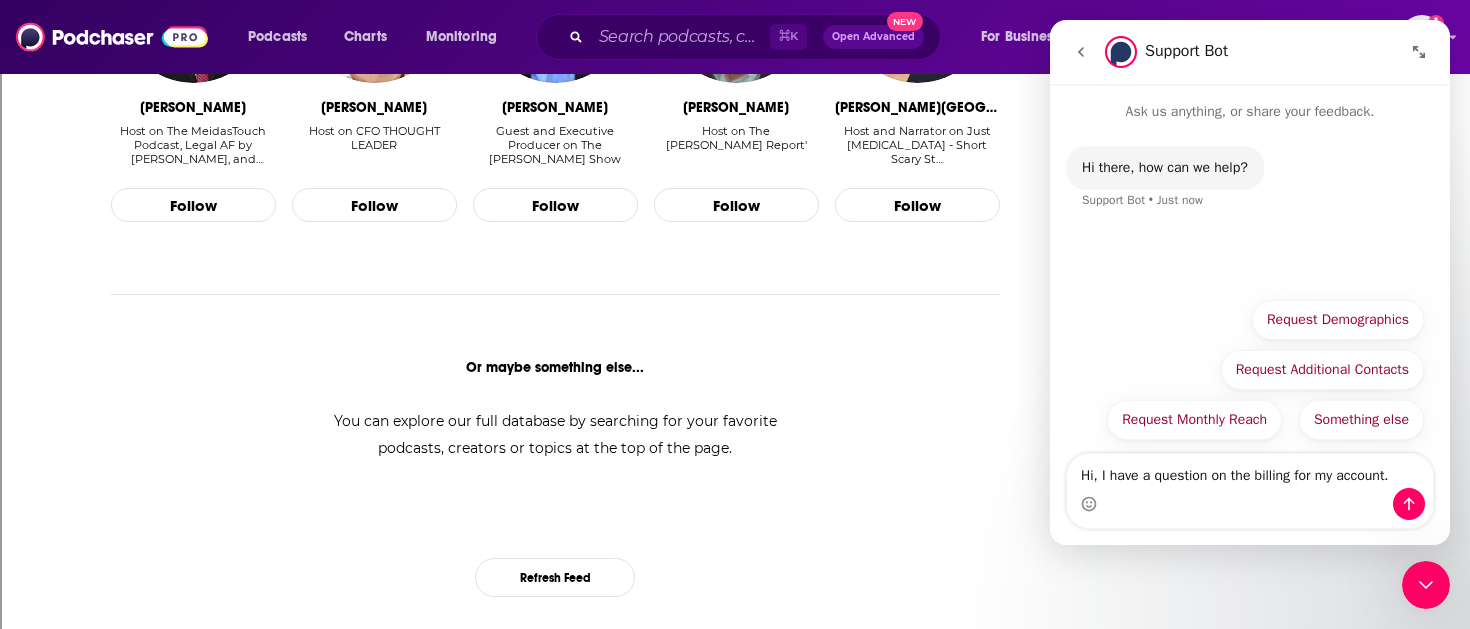 type on "Hi, I have a question on the billing for my account." 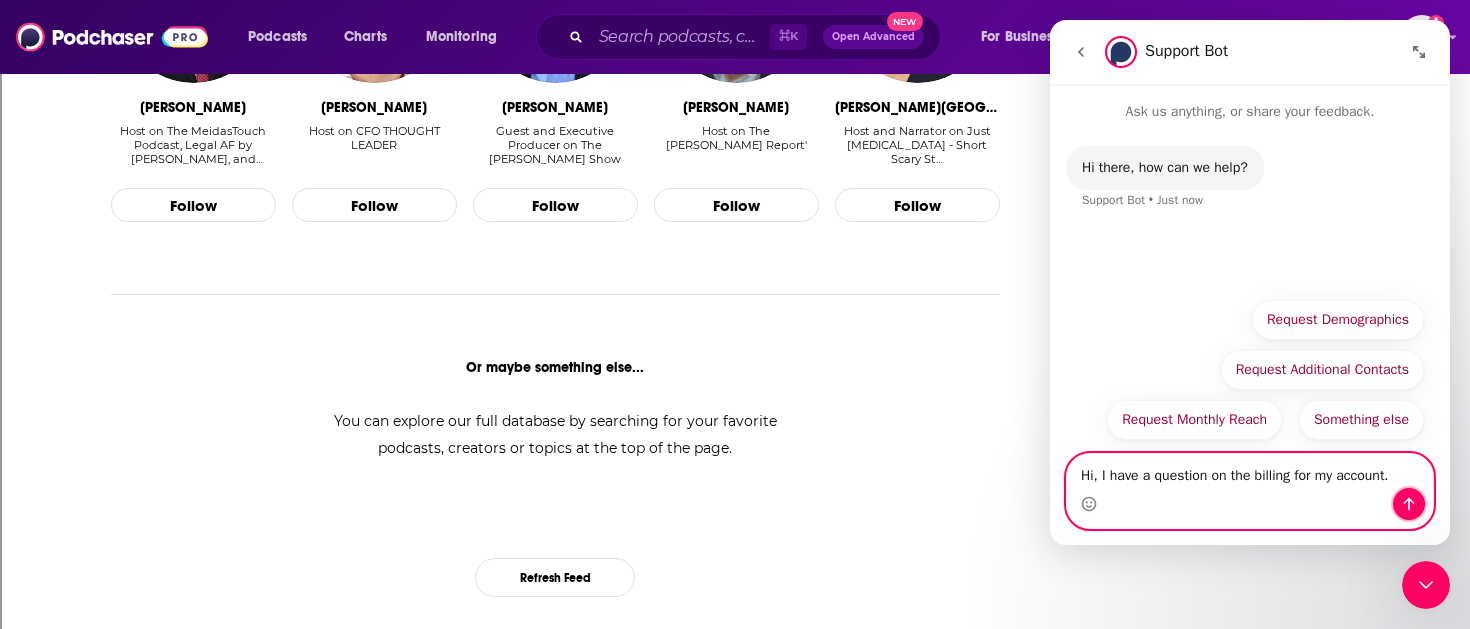 click 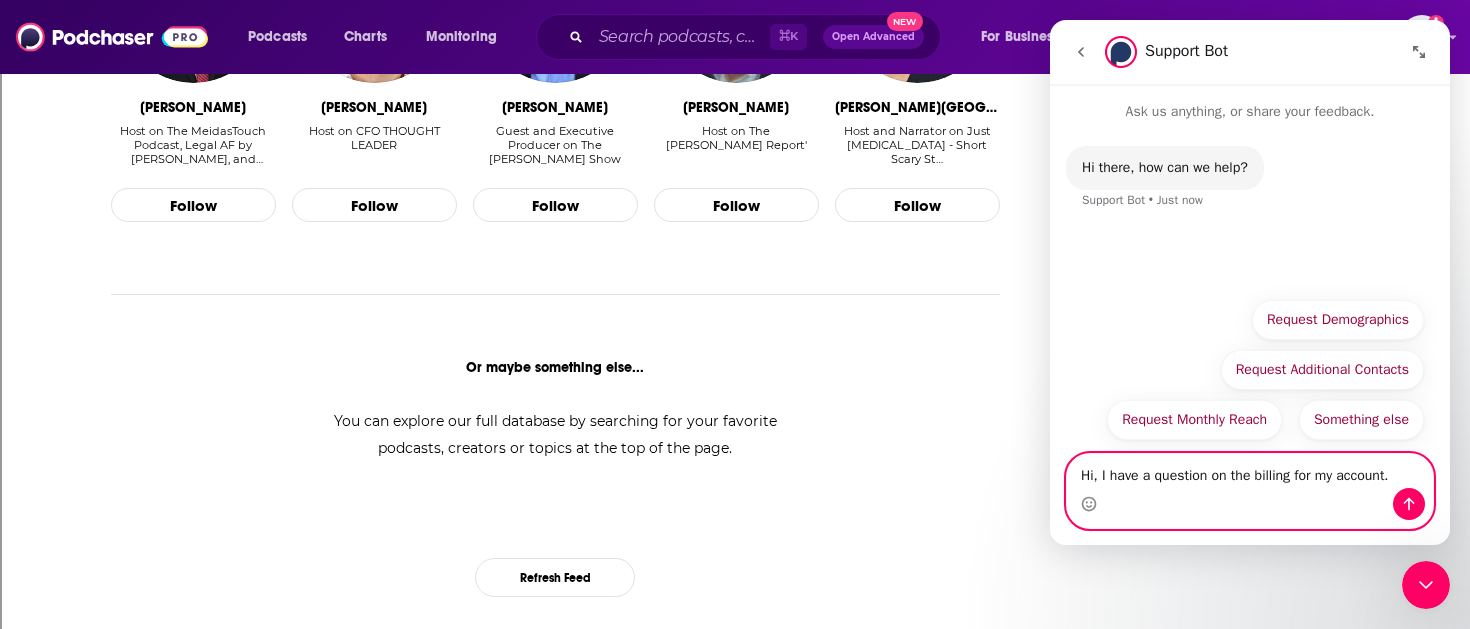 type 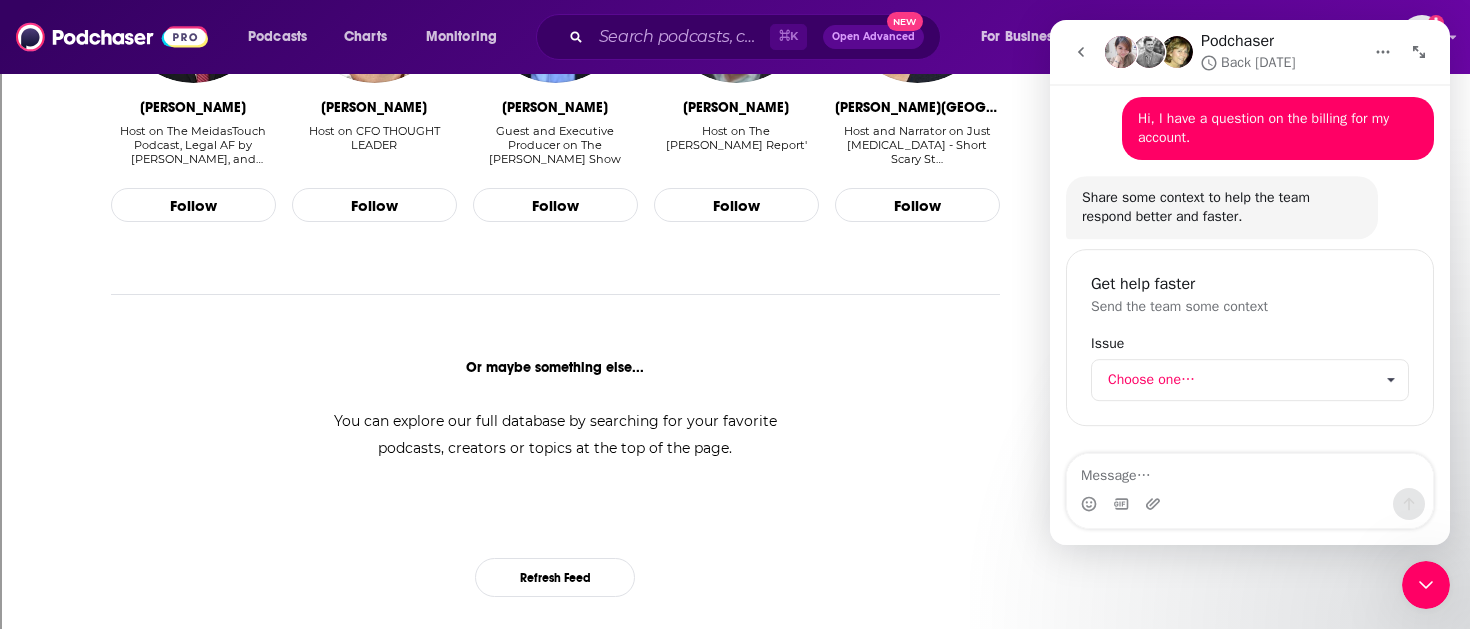 scroll, scrollTop: 115, scrollLeft: 0, axis: vertical 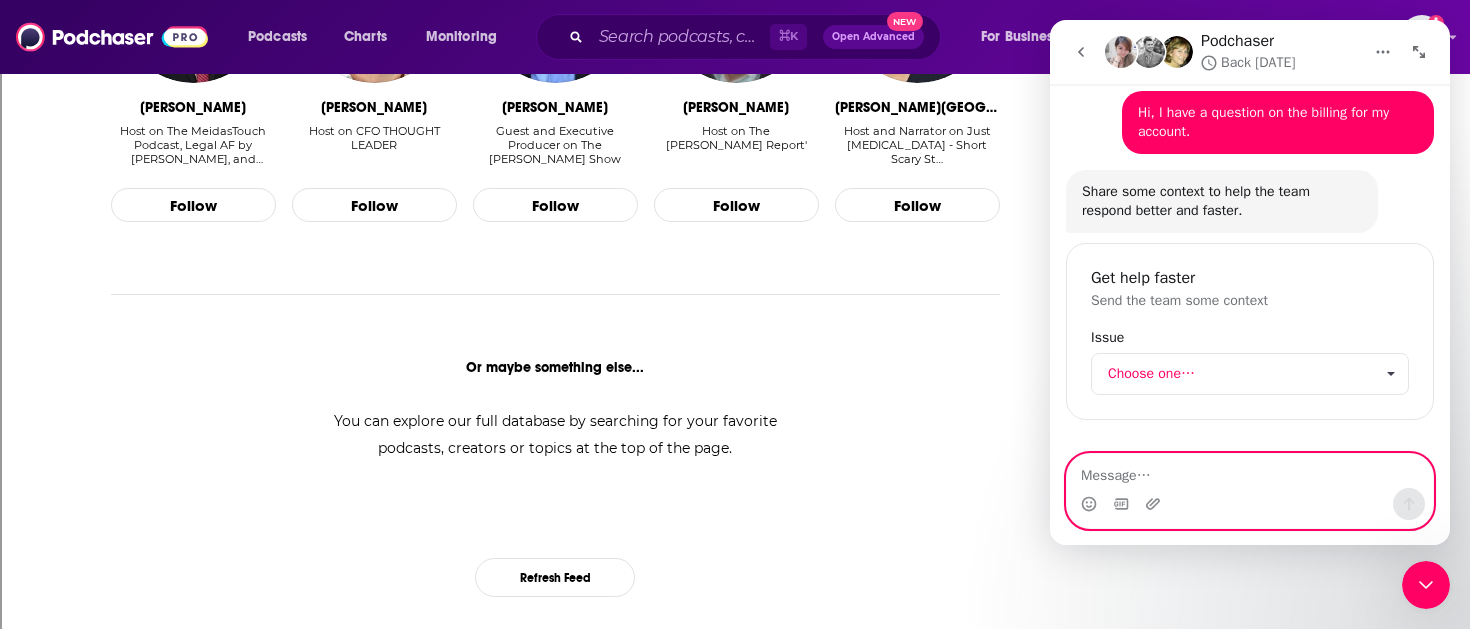click at bounding box center (1250, 471) 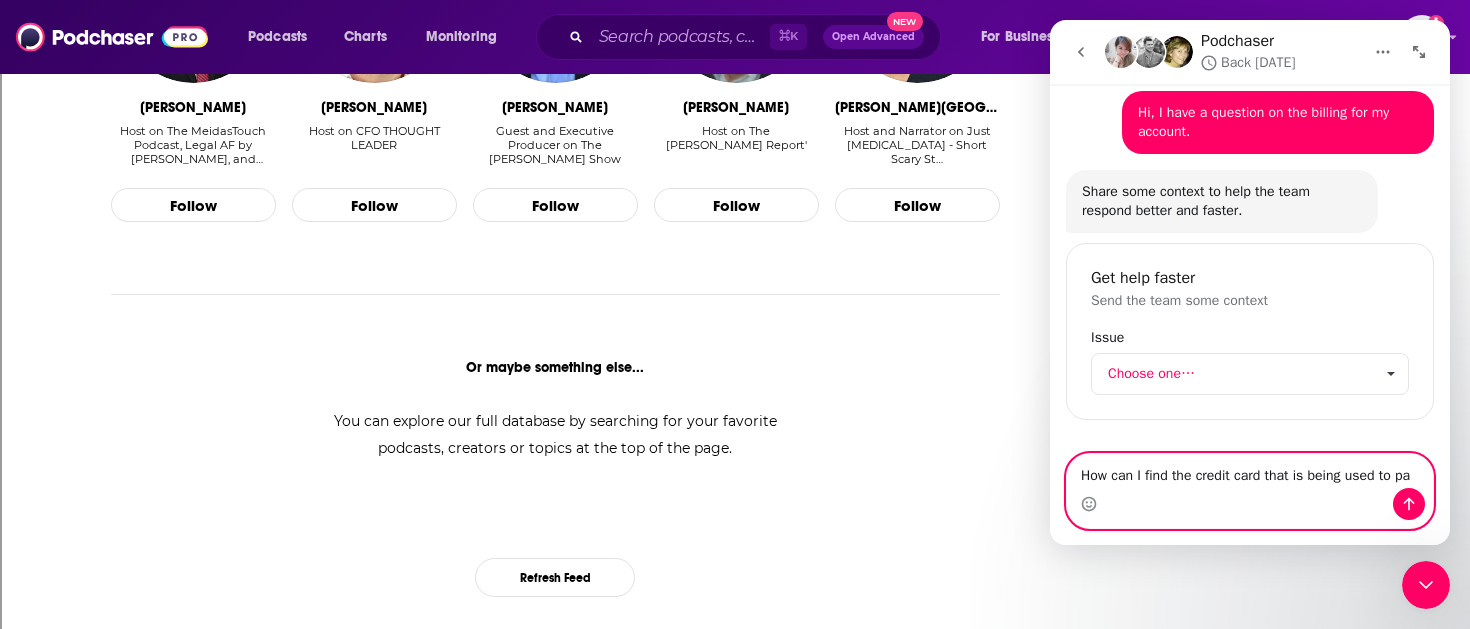 scroll, scrollTop: 135, scrollLeft: 0, axis: vertical 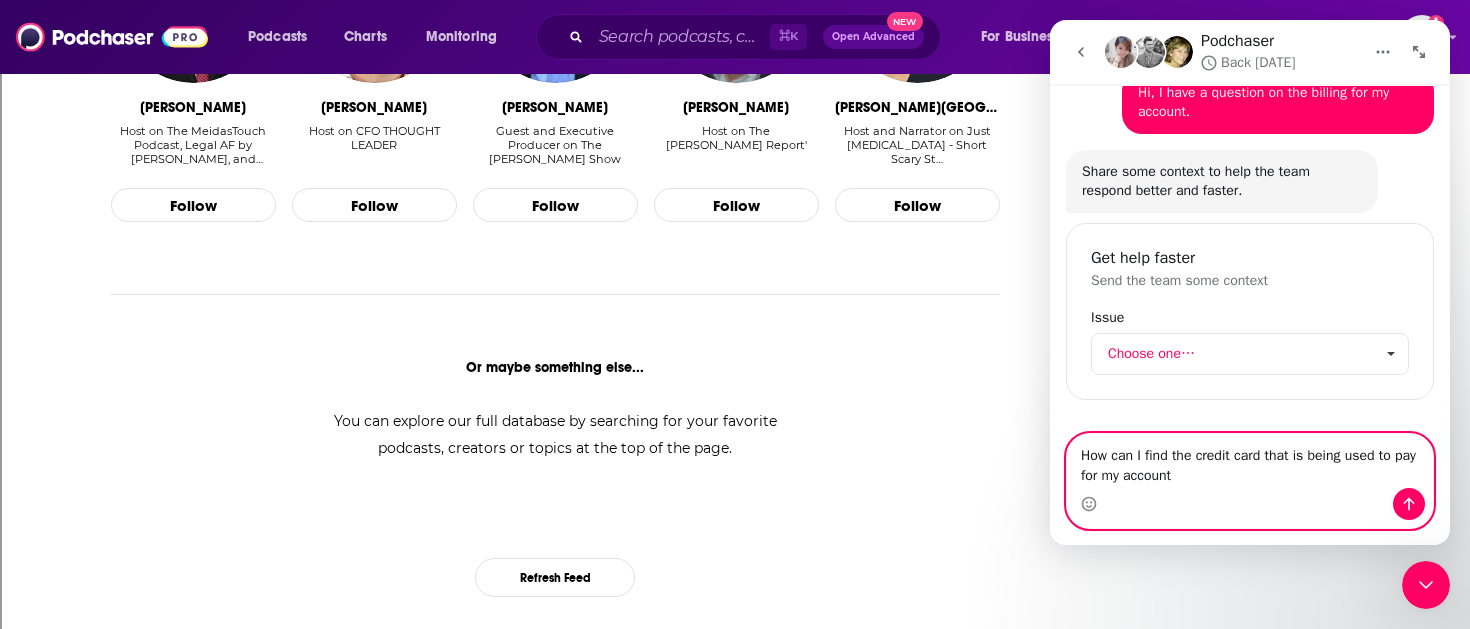 type on "How can I find the credit card that is being used to pay for my account?" 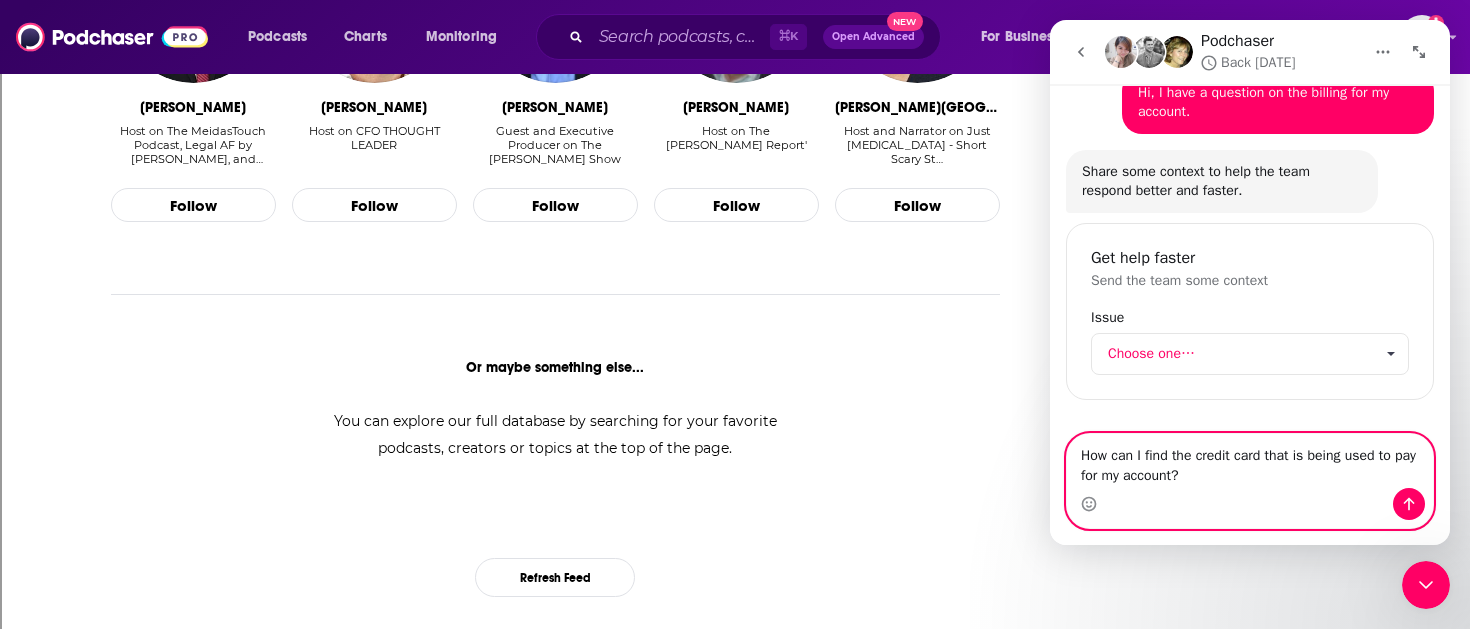 type 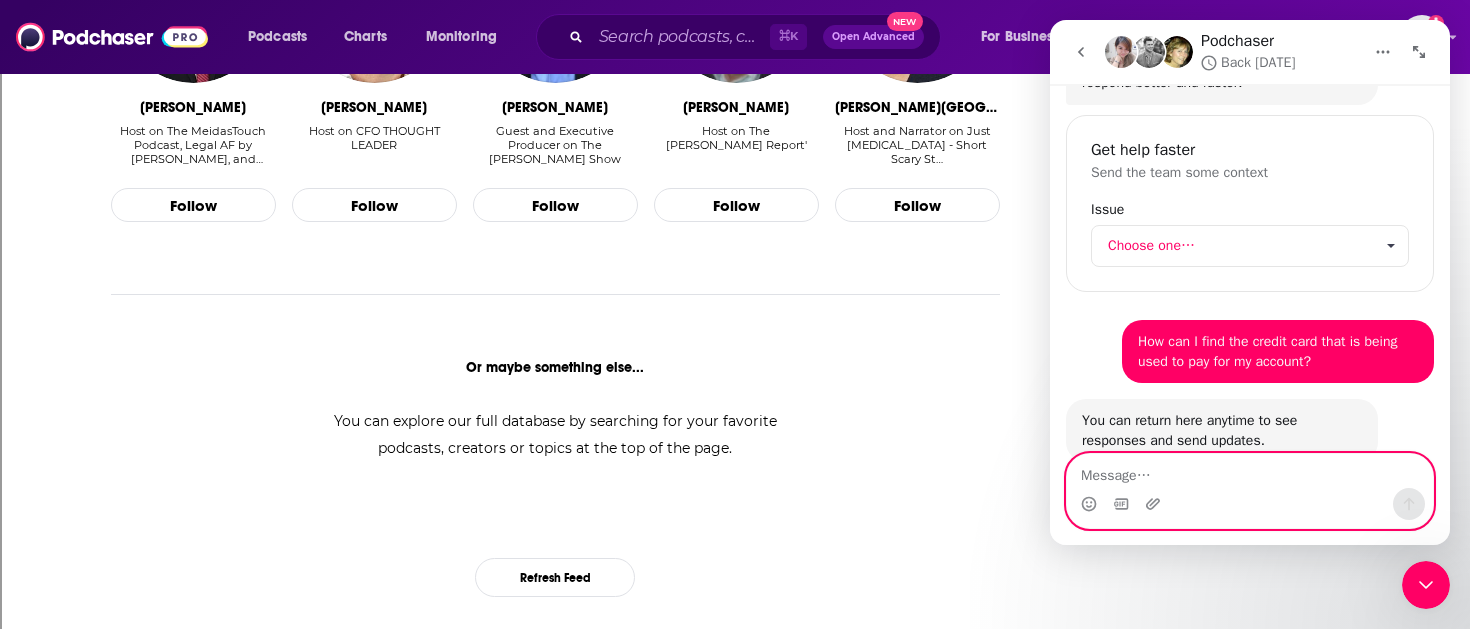scroll, scrollTop: 293, scrollLeft: 0, axis: vertical 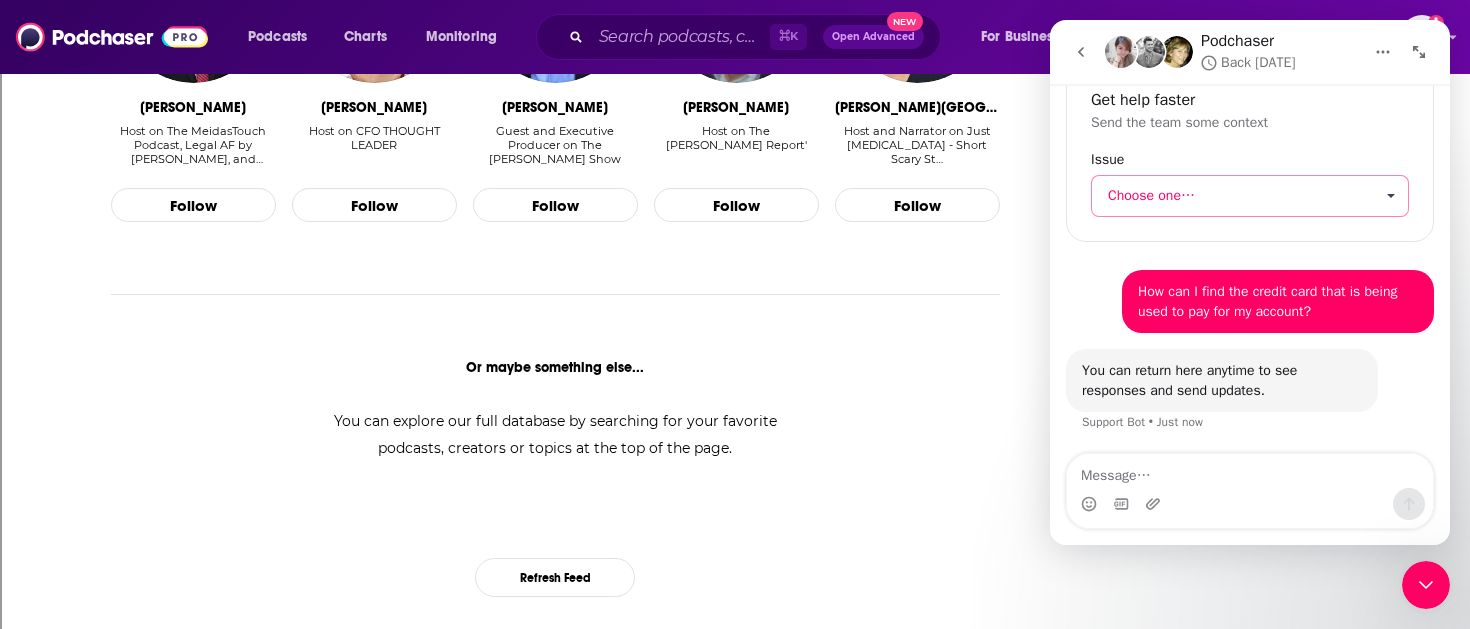 click on "Choose one…" at bounding box center (1240, 196) 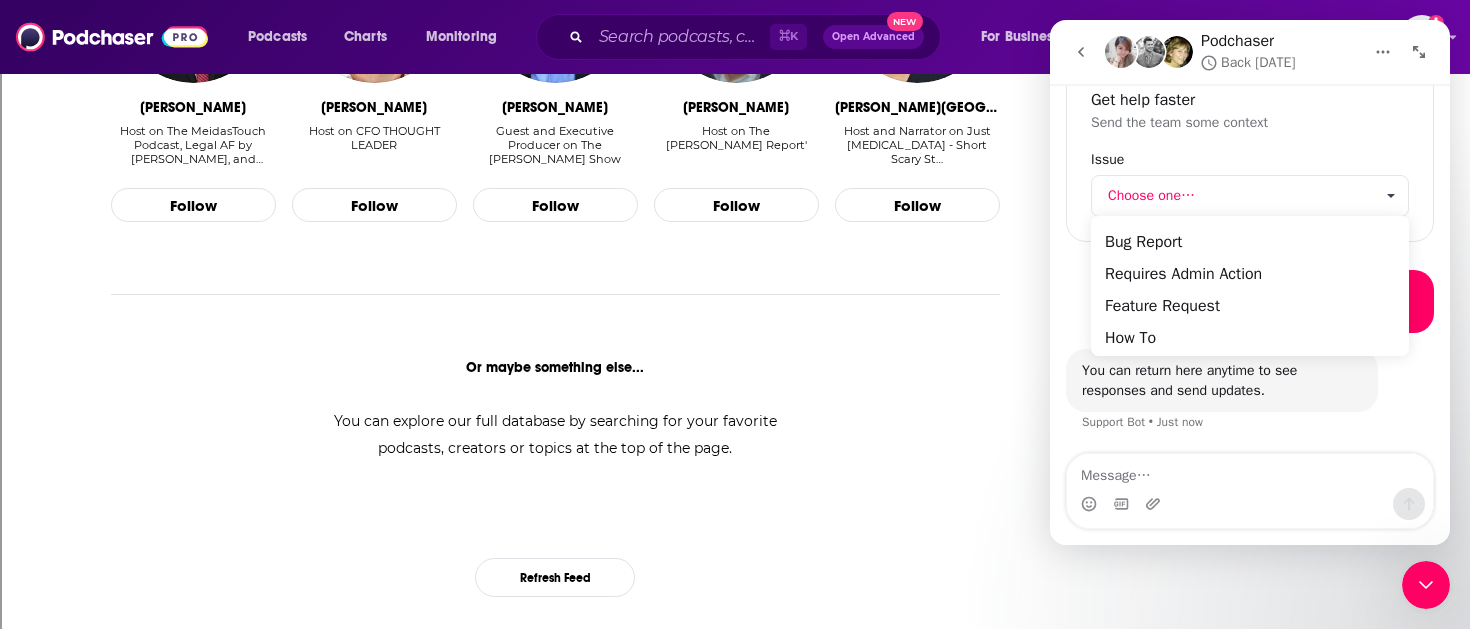 scroll, scrollTop: 0, scrollLeft: 0, axis: both 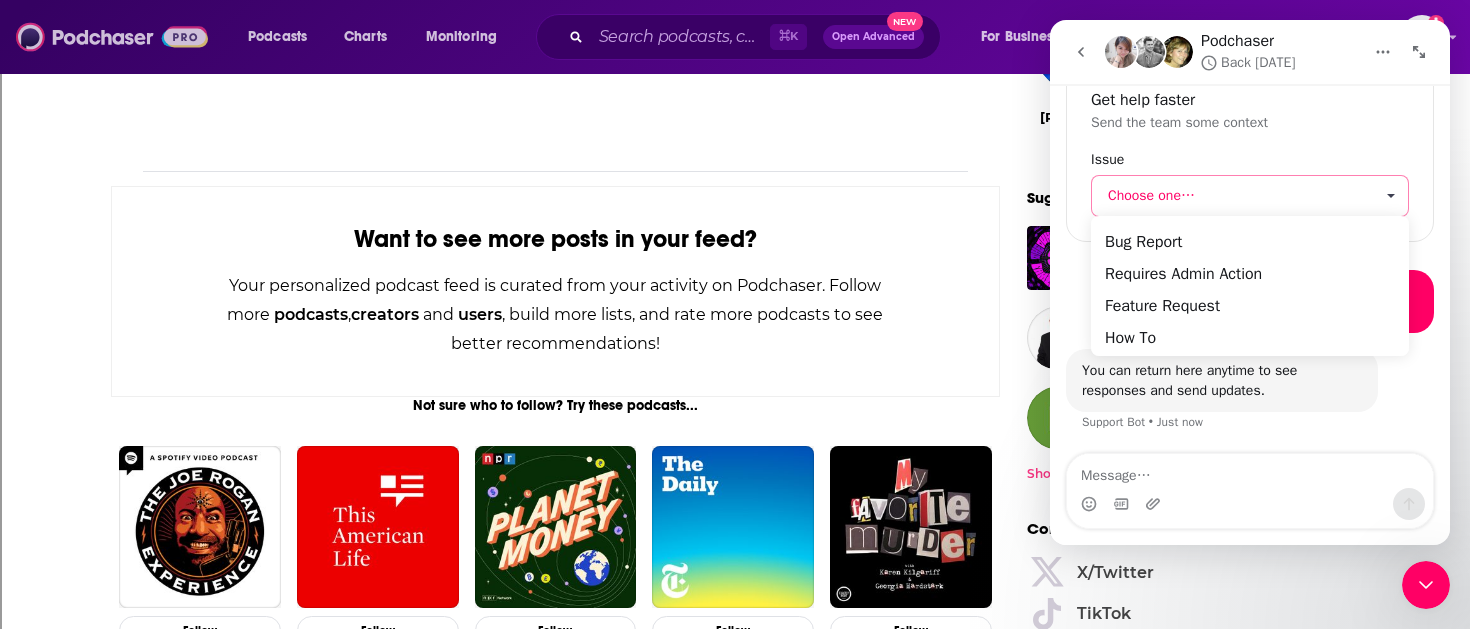 click at bounding box center (112, 37) 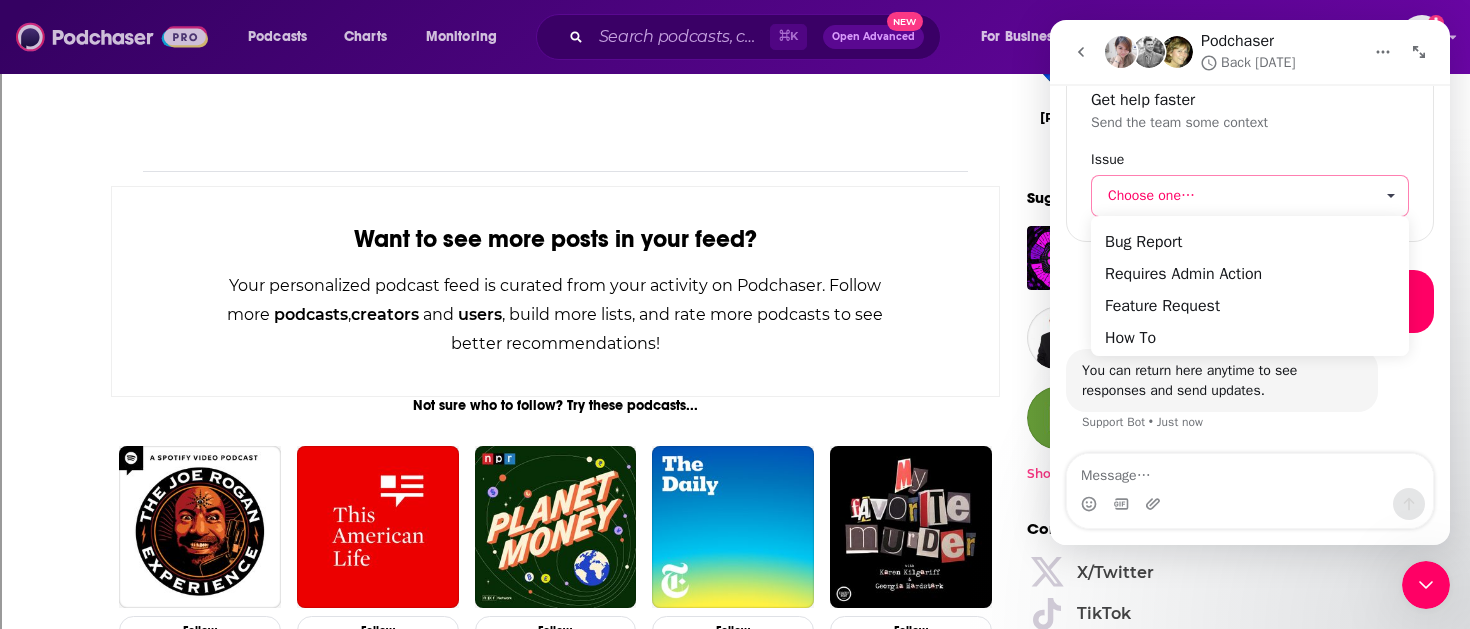 click at bounding box center (112, 37) 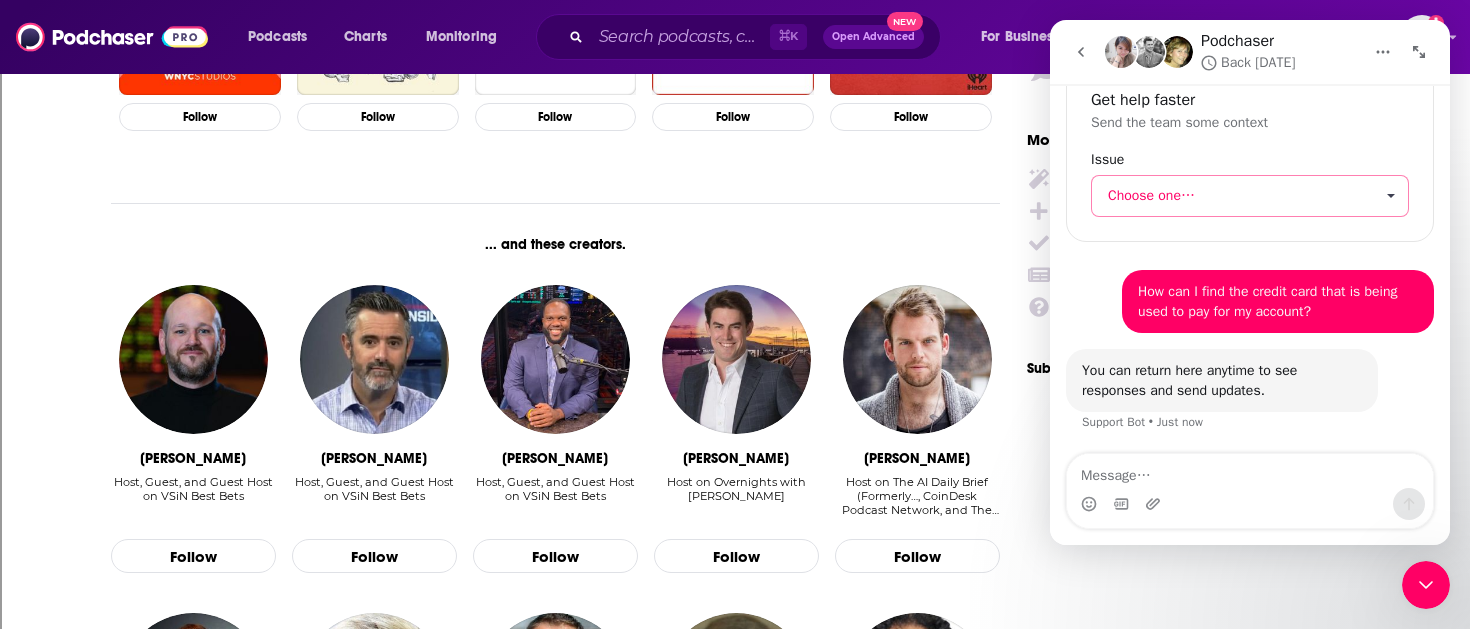 scroll, scrollTop: 3123, scrollLeft: 0, axis: vertical 